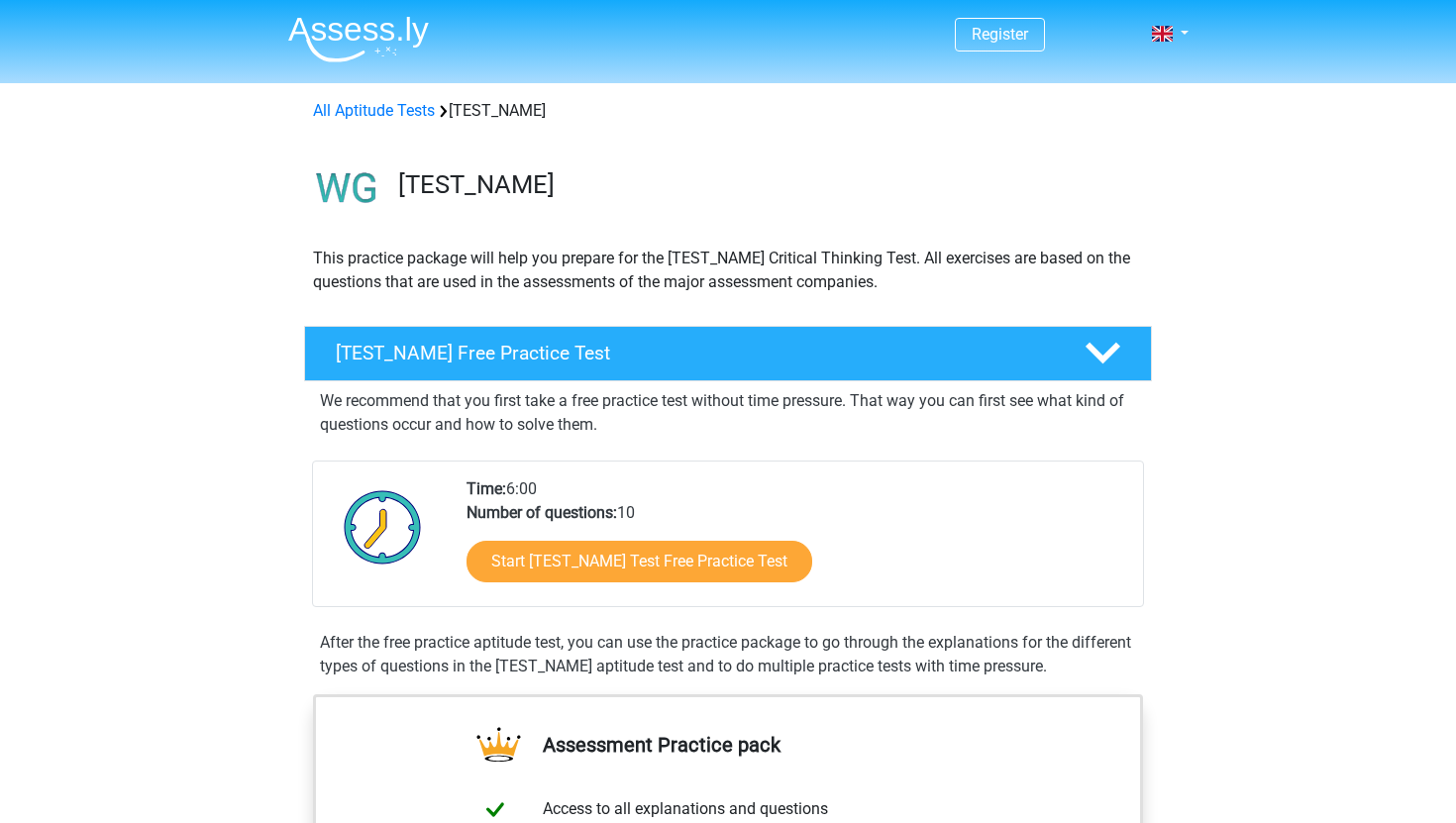scroll, scrollTop: 0, scrollLeft: 0, axis: both 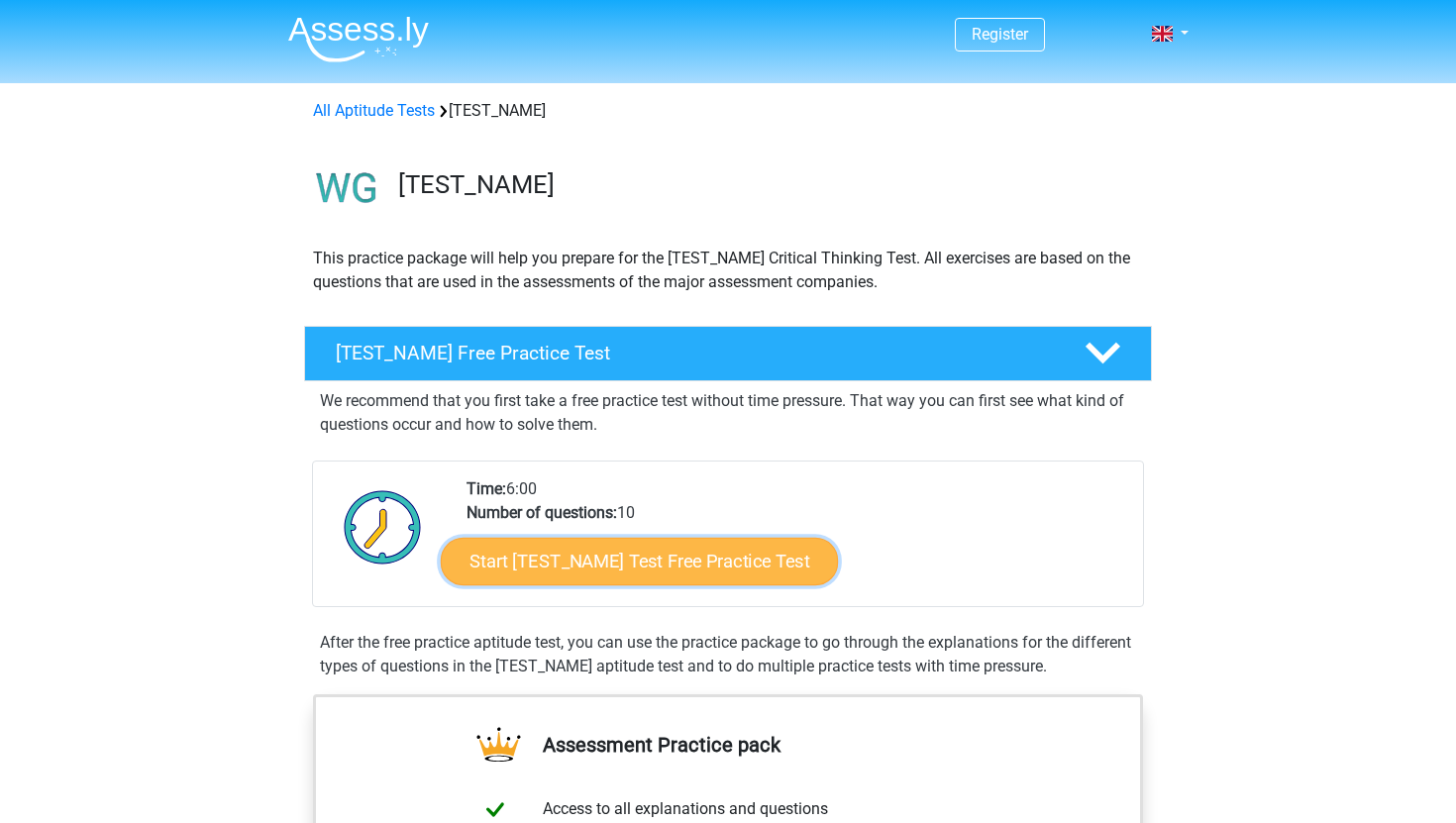 click on "Start [TEST_NAME] Test
Free Practice Test" at bounding box center [639, 562] 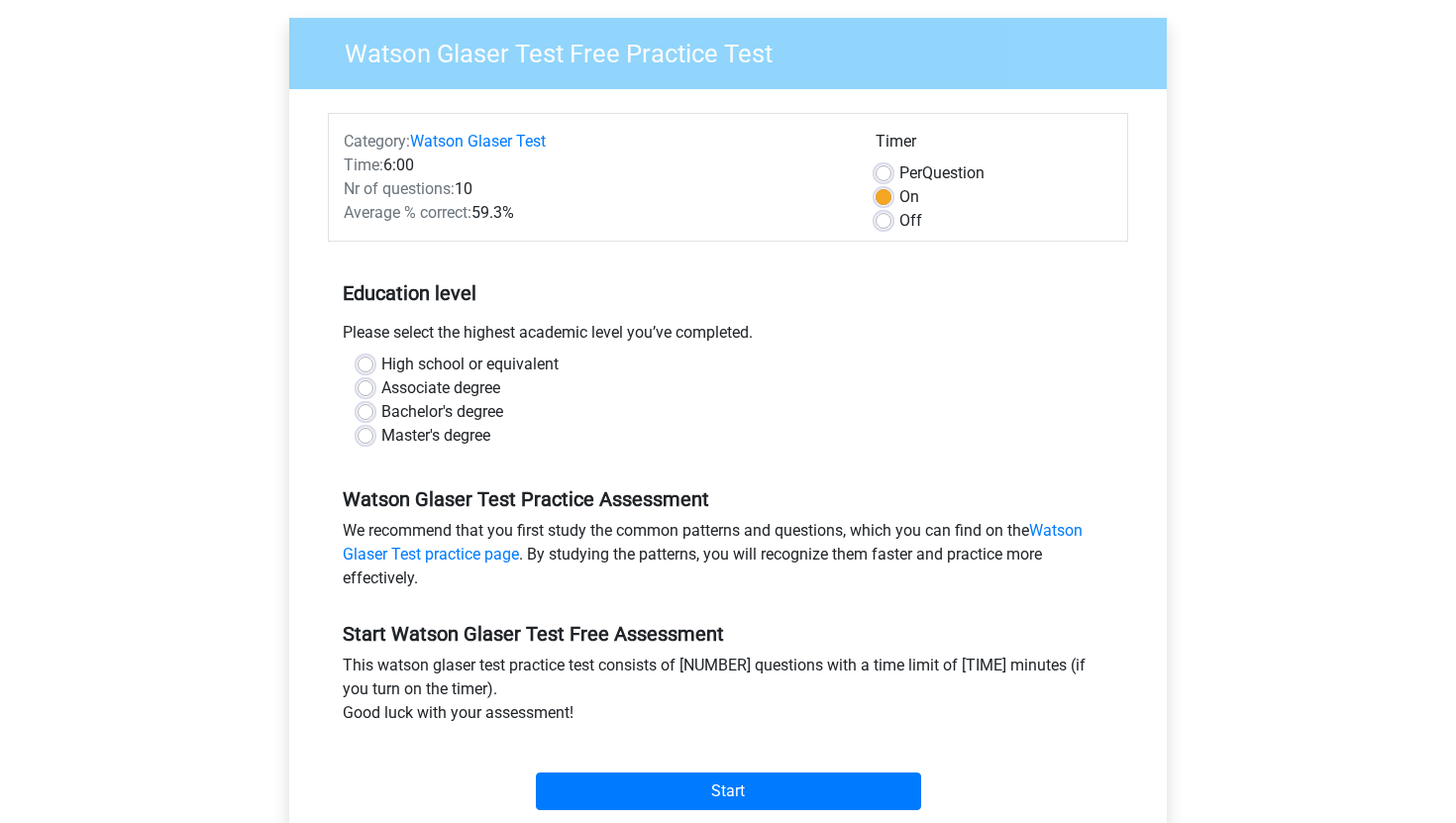 scroll, scrollTop: 146, scrollLeft: 0, axis: vertical 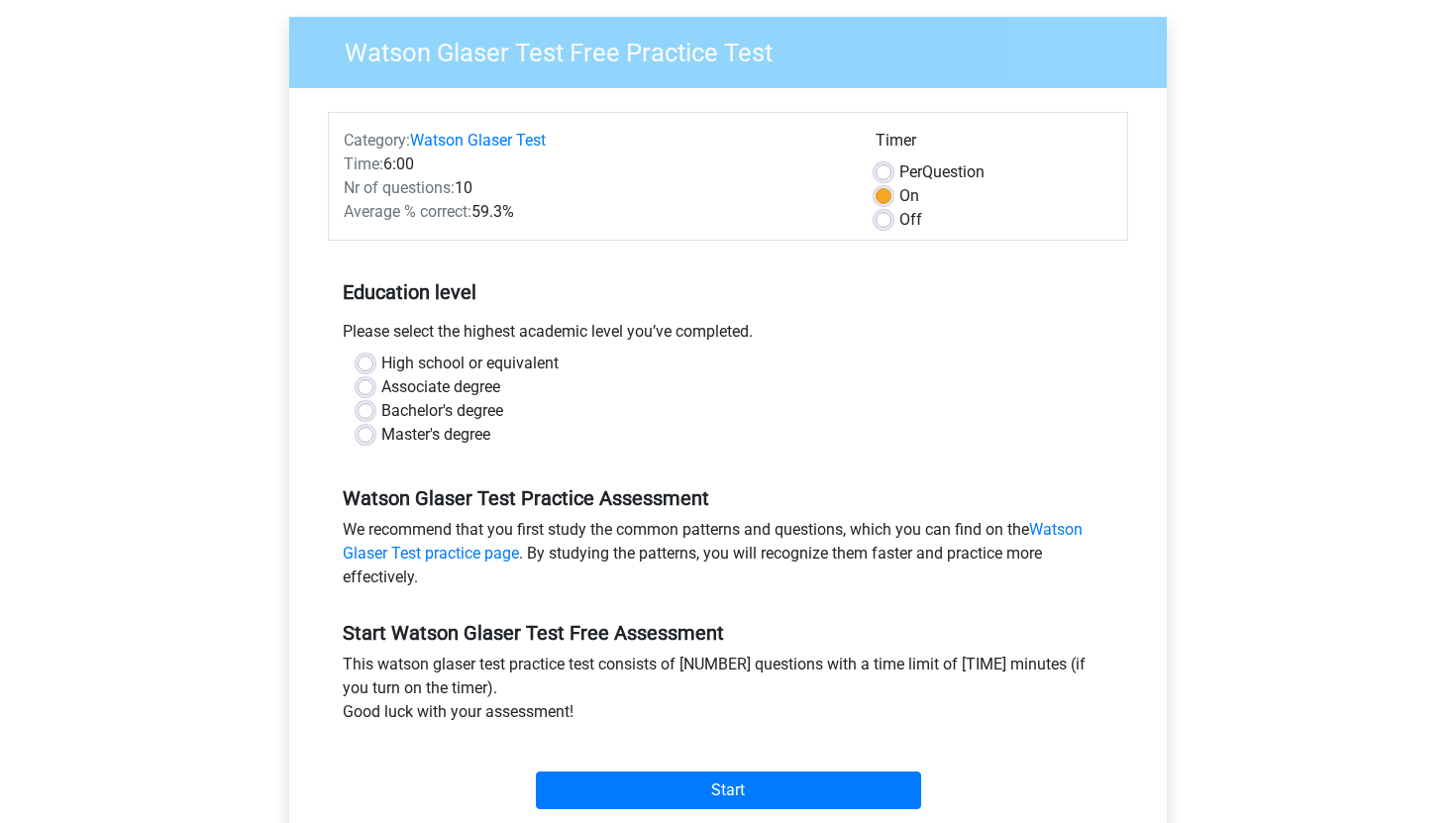 click on "Per  Question" at bounding box center (942, 172) 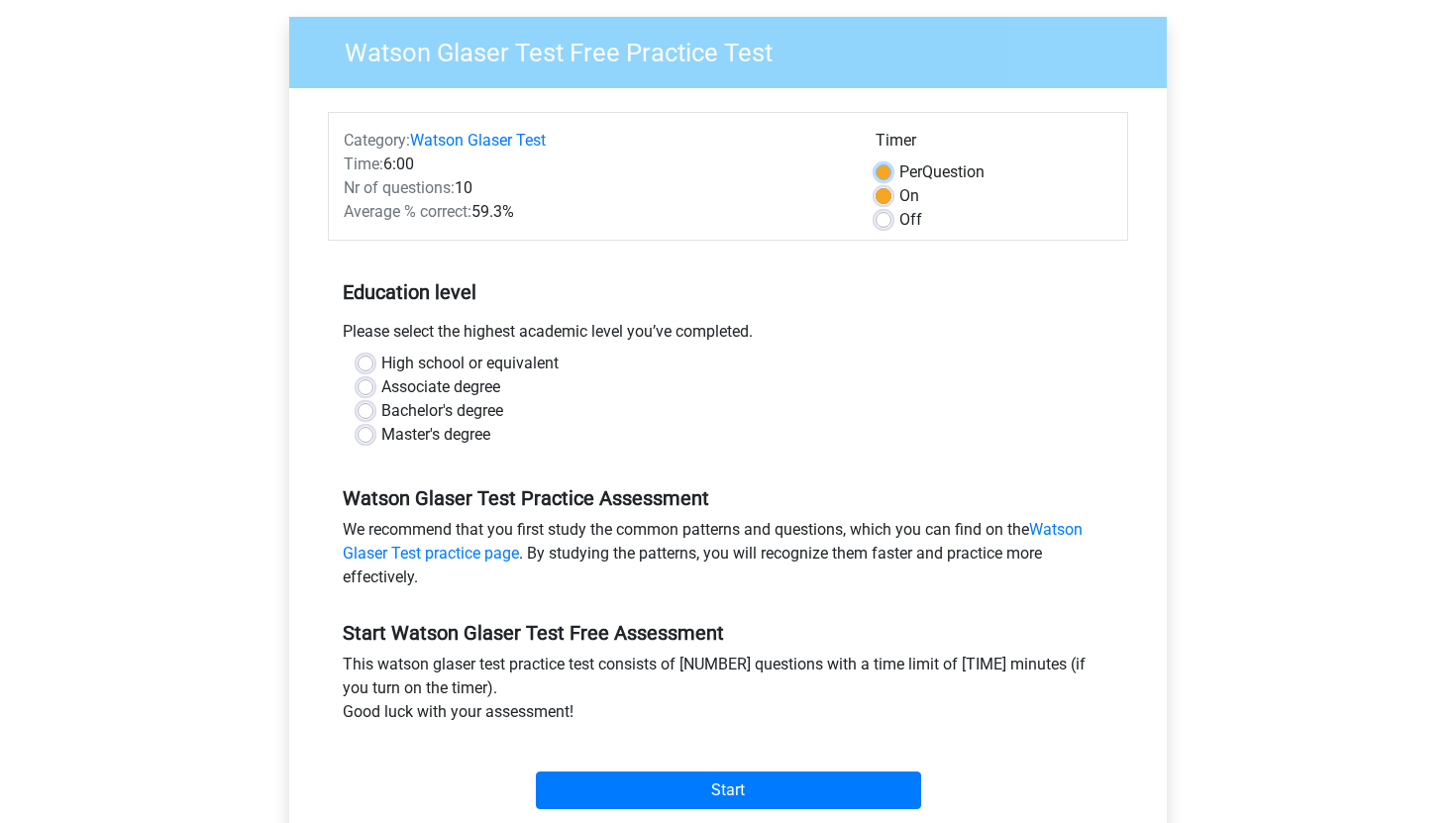 click on "Per  Question" at bounding box center [884, 170] 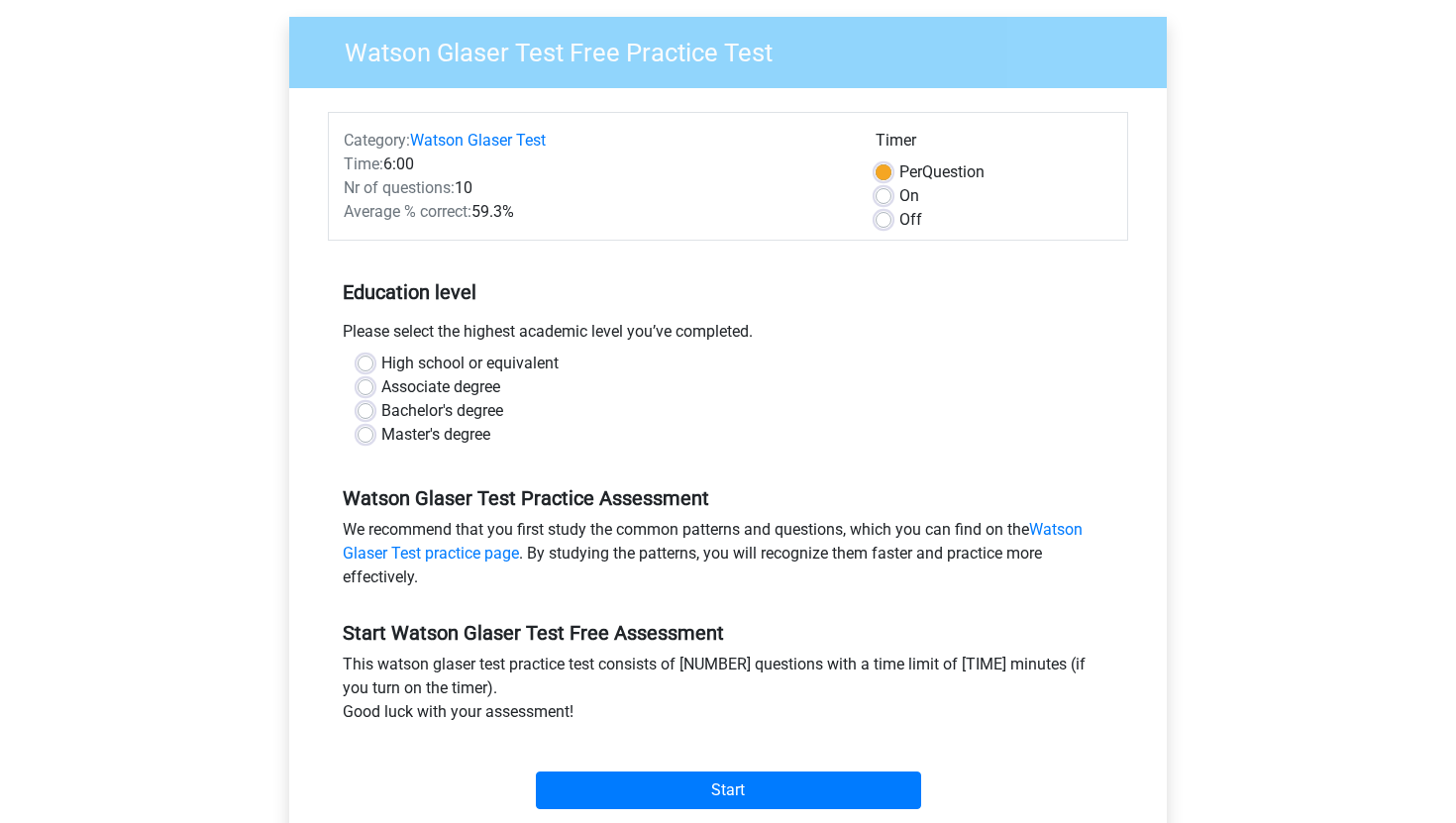 click on "On" at bounding box center [909, 196] 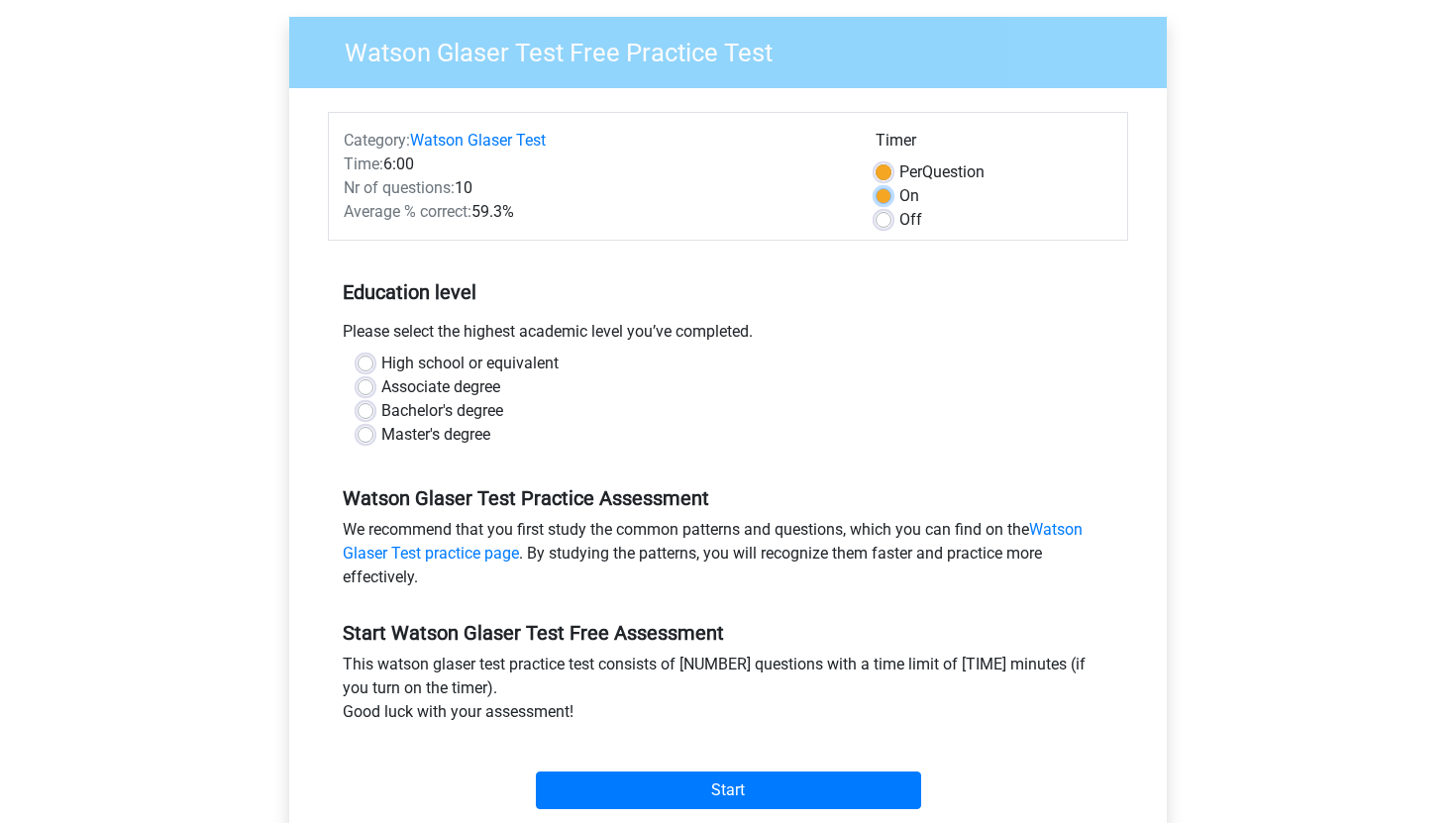 click on "On" at bounding box center (884, 194) 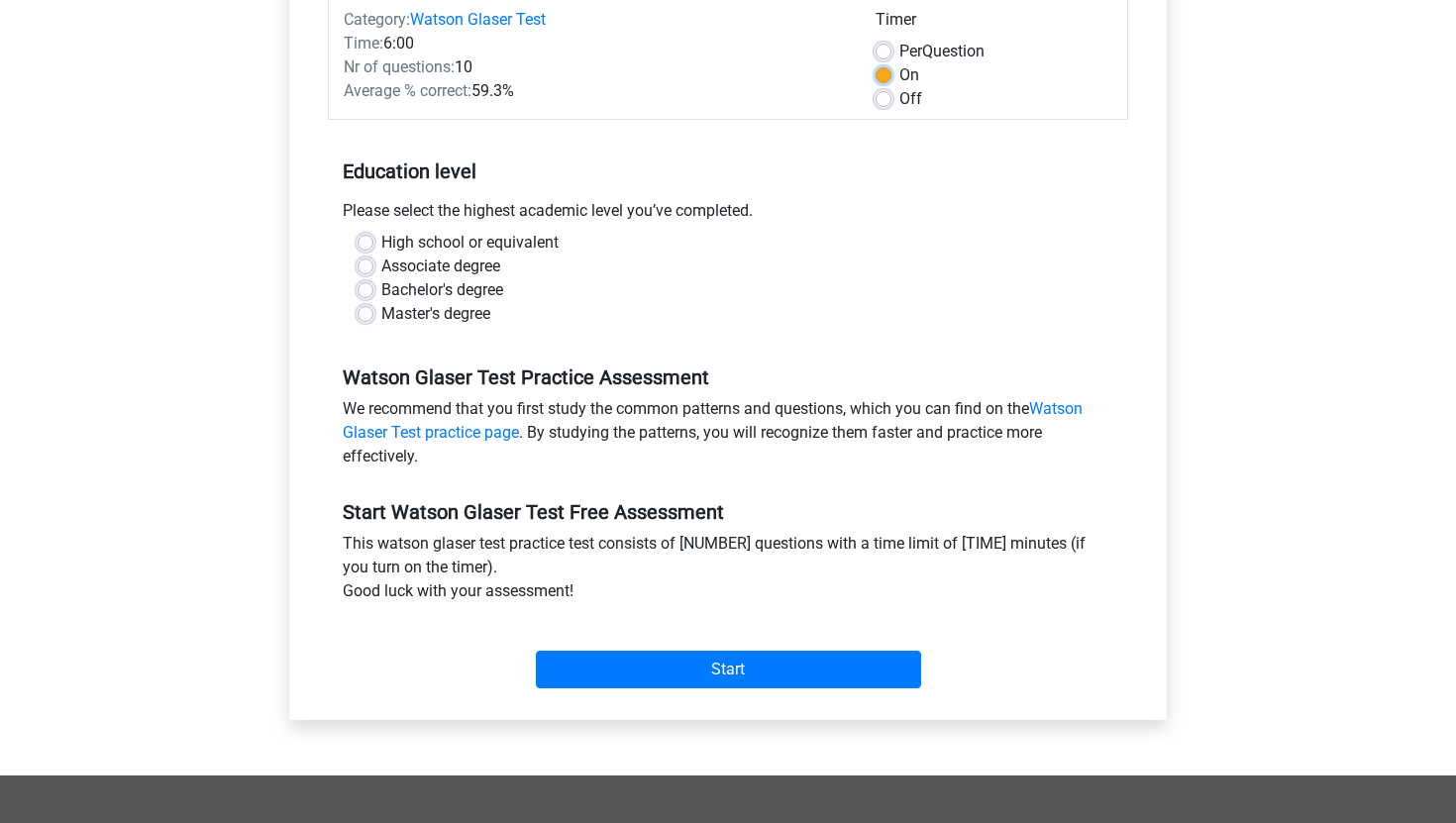 scroll, scrollTop: 267, scrollLeft: 0, axis: vertical 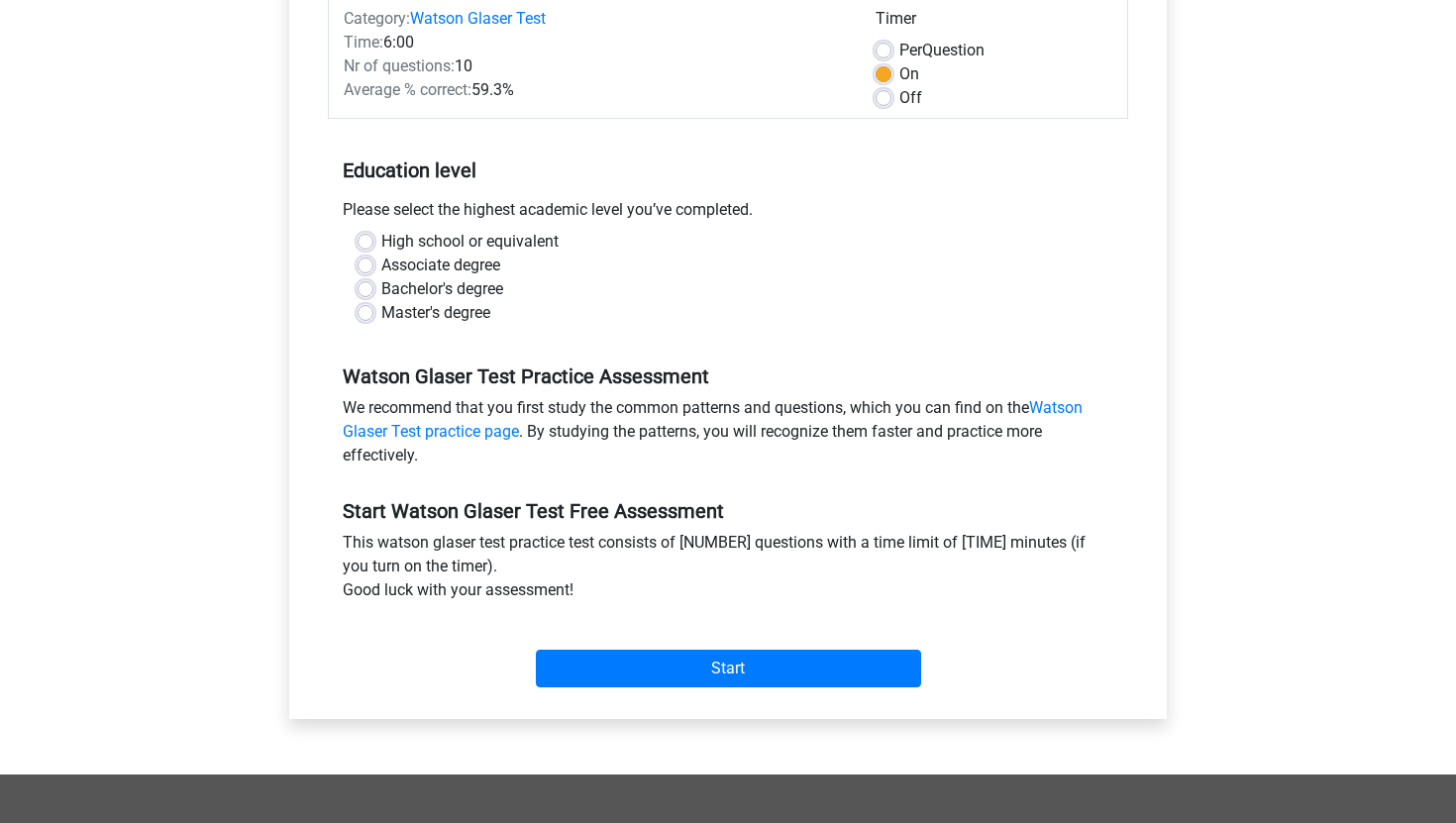click on "High school or equivalent" at bounding box center (469, 242) 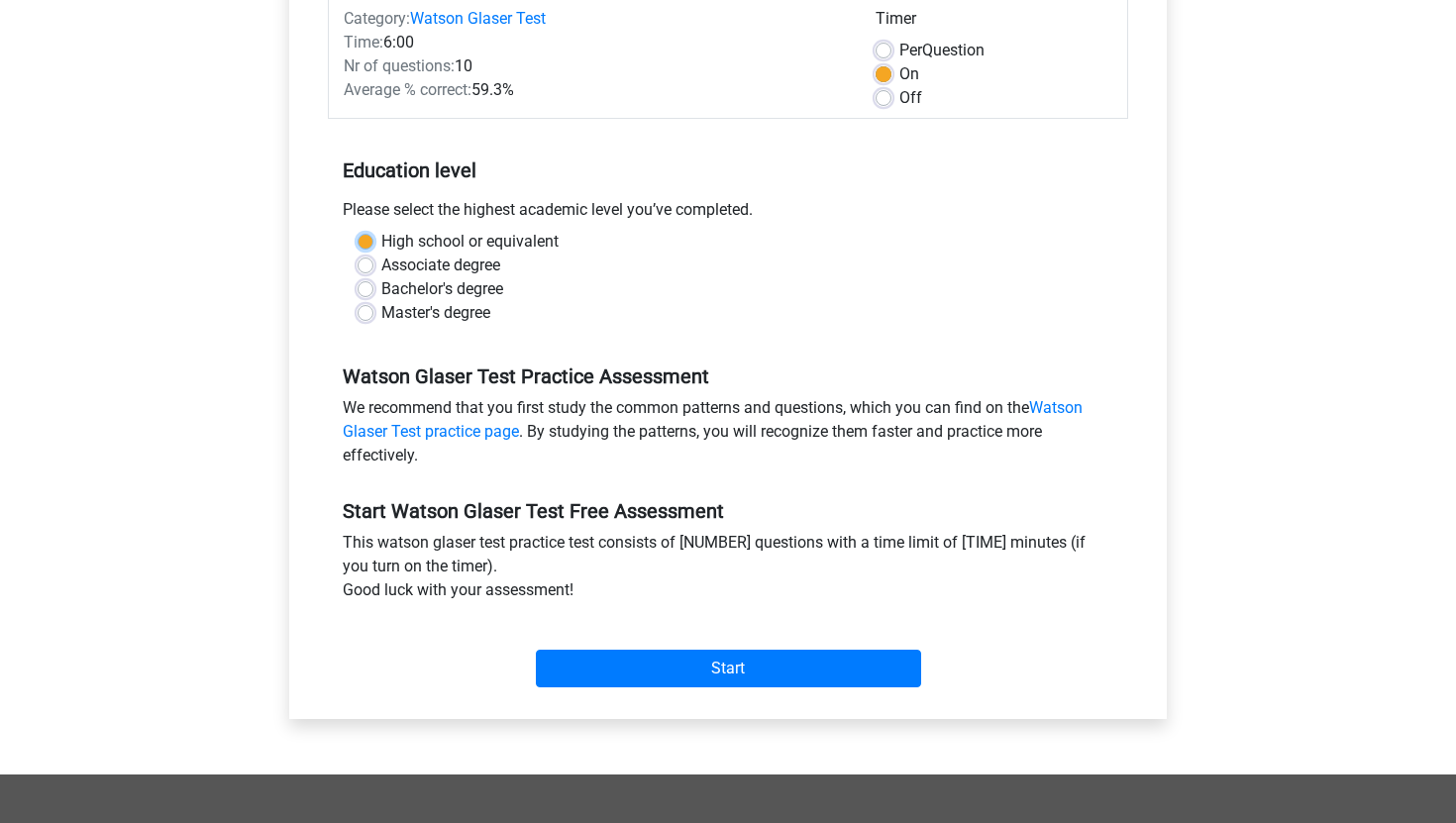 click on "High school or equivalent" at bounding box center [365, 240] 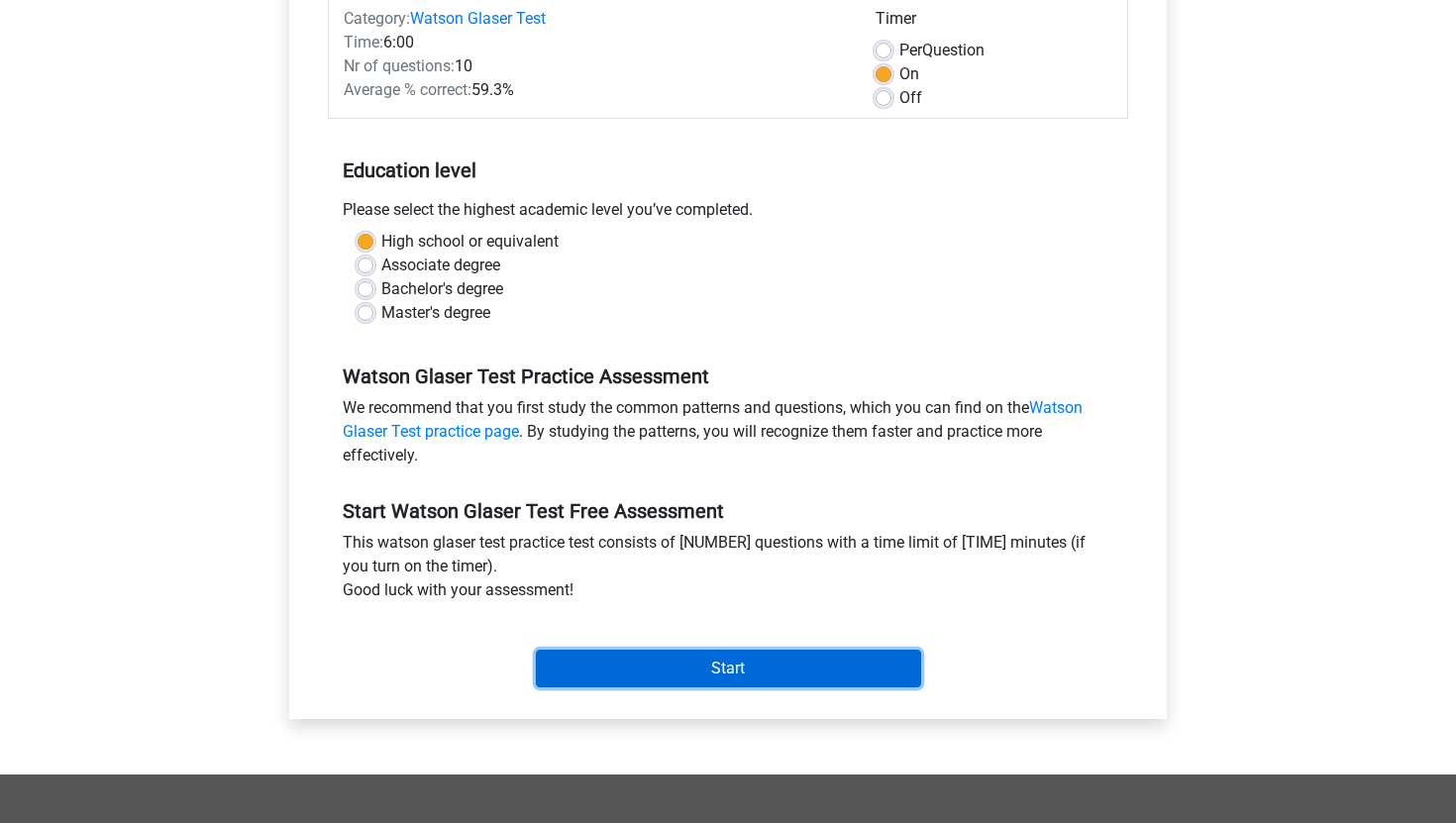 click on "Start" at bounding box center (728, 669) 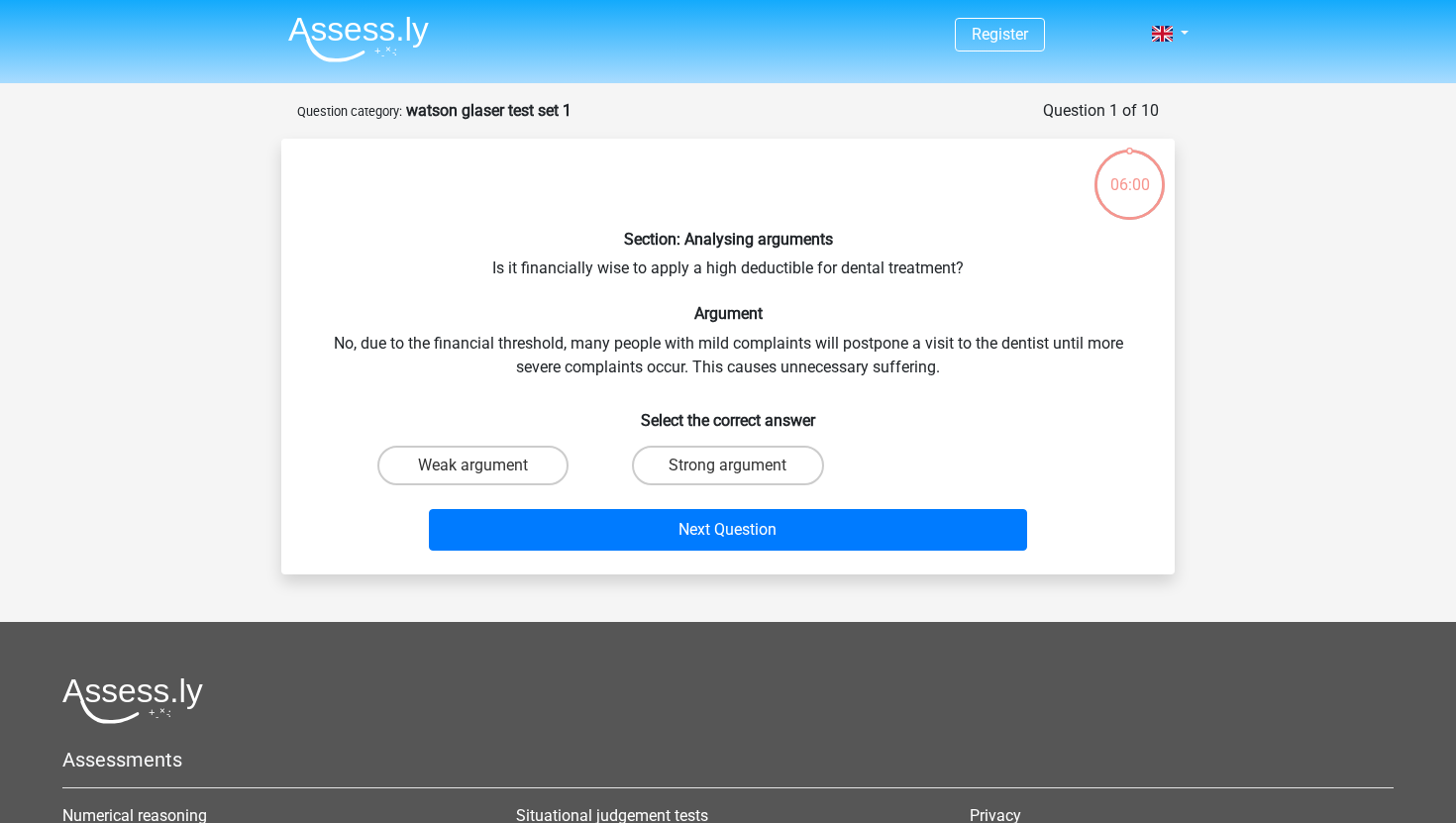 scroll, scrollTop: 0, scrollLeft: 0, axis: both 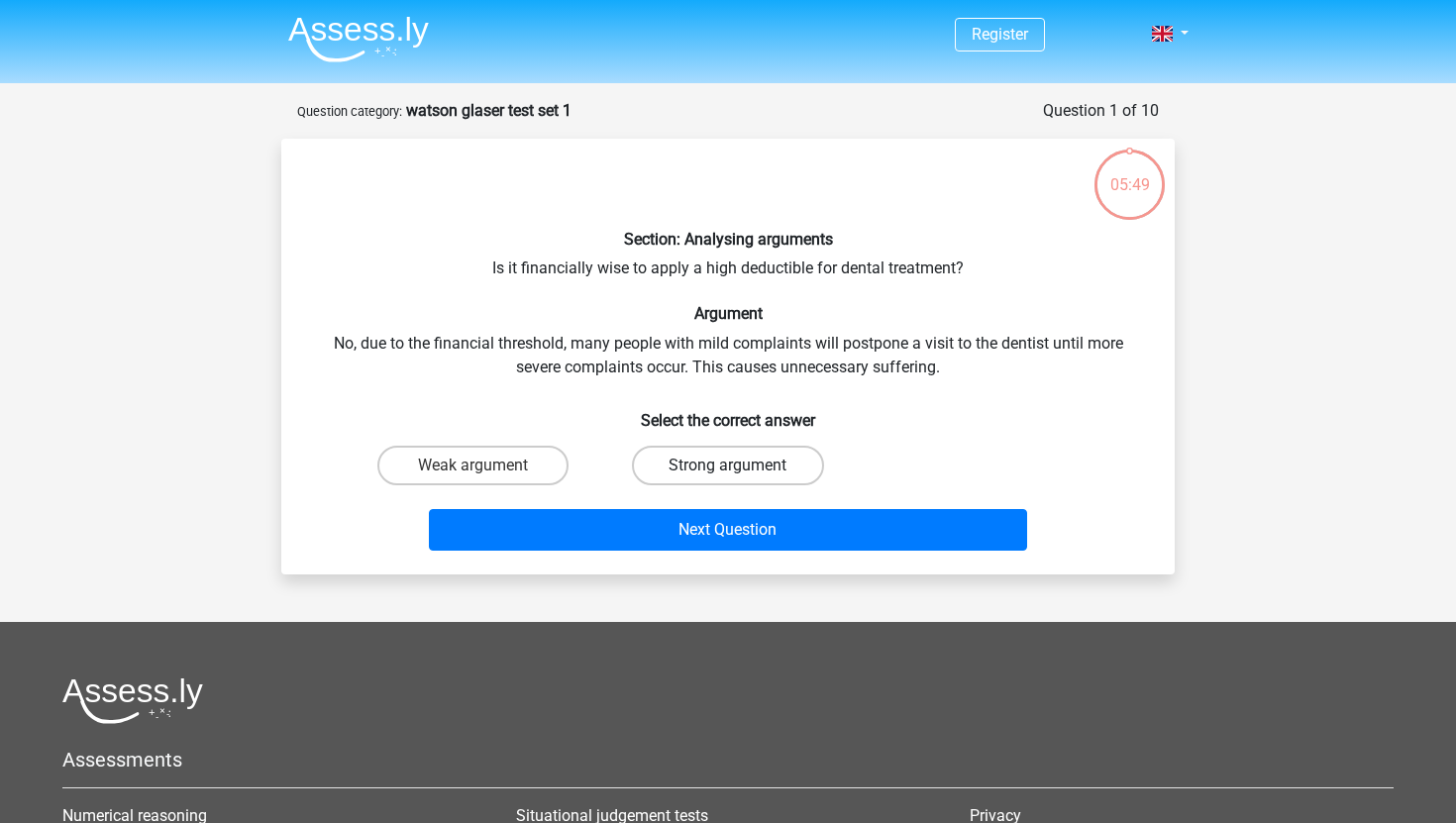 click on "Strong argument" at bounding box center (727, 465) 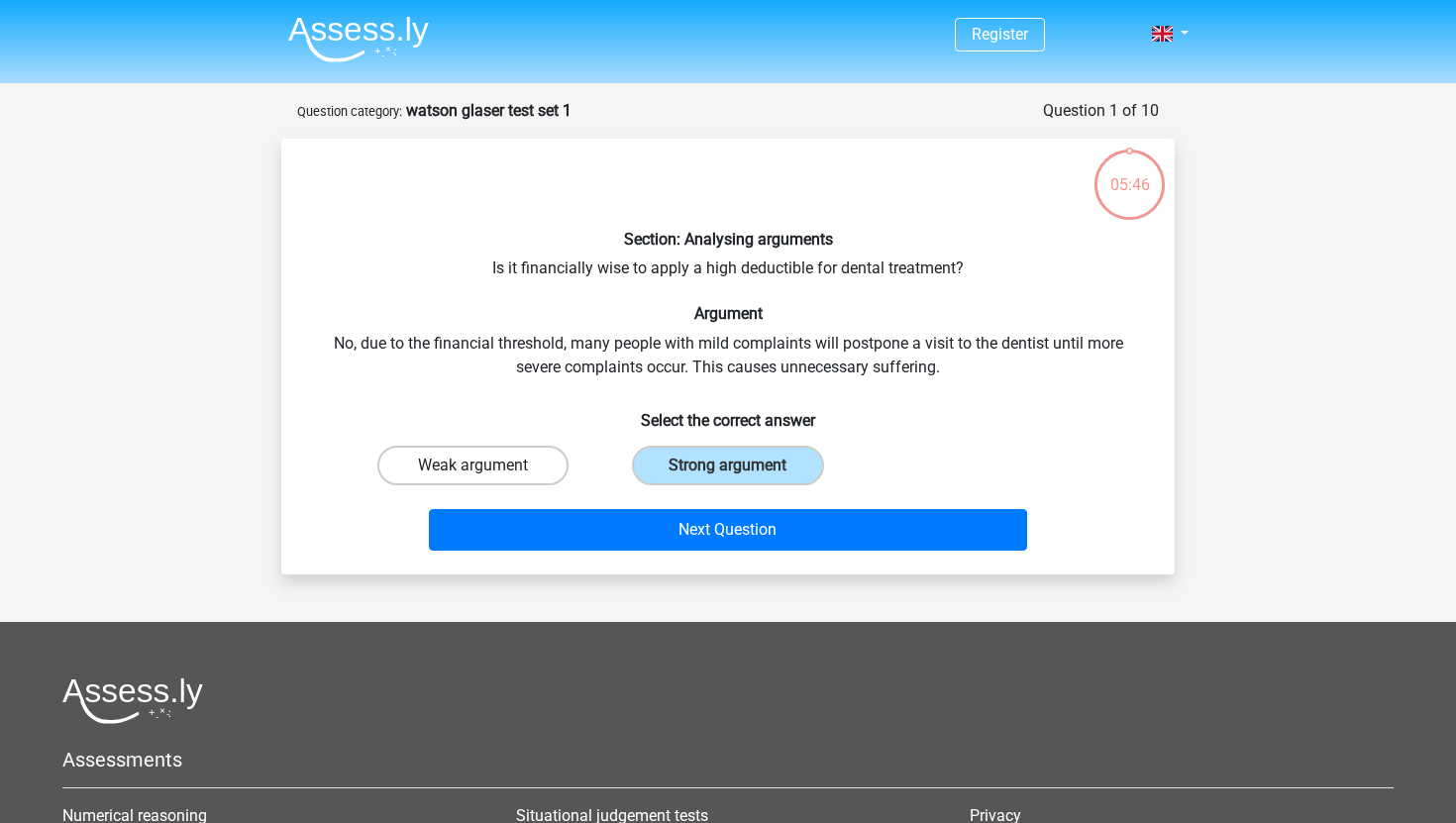 click on "Weak argument" at bounding box center [472, 465] 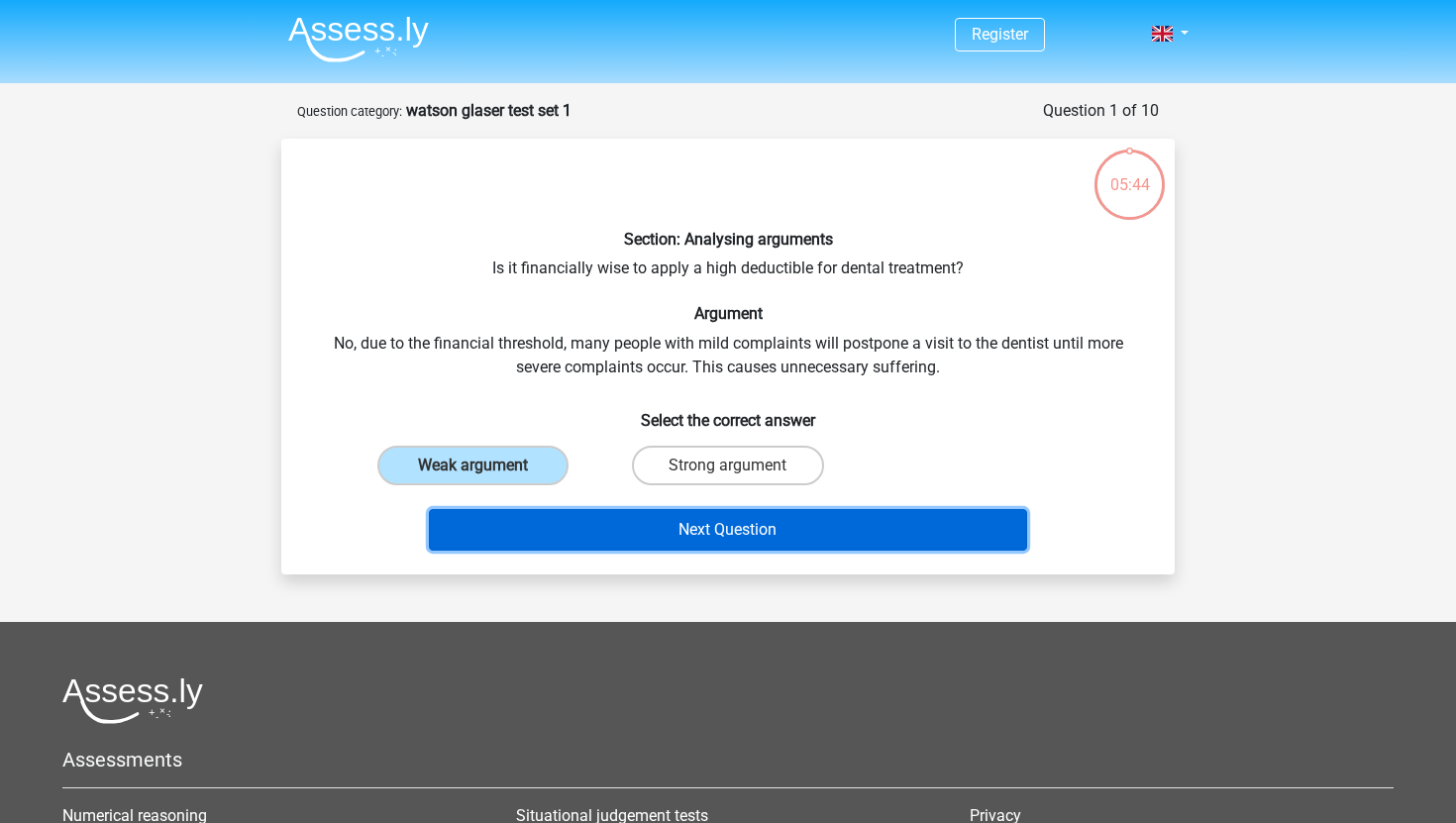 click on "Next Question" at bounding box center (728, 530) 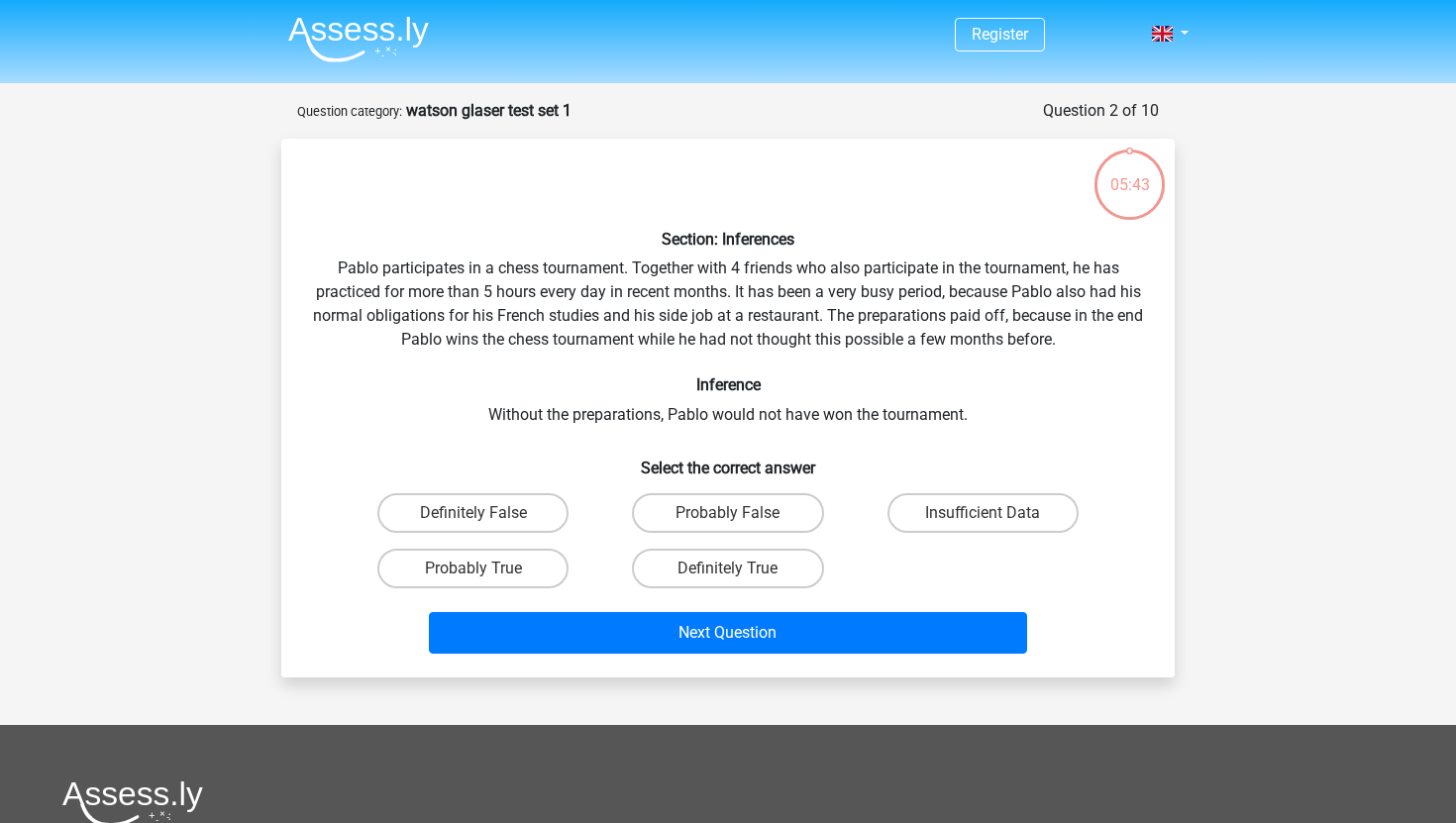 scroll, scrollTop: 99, scrollLeft: 0, axis: vertical 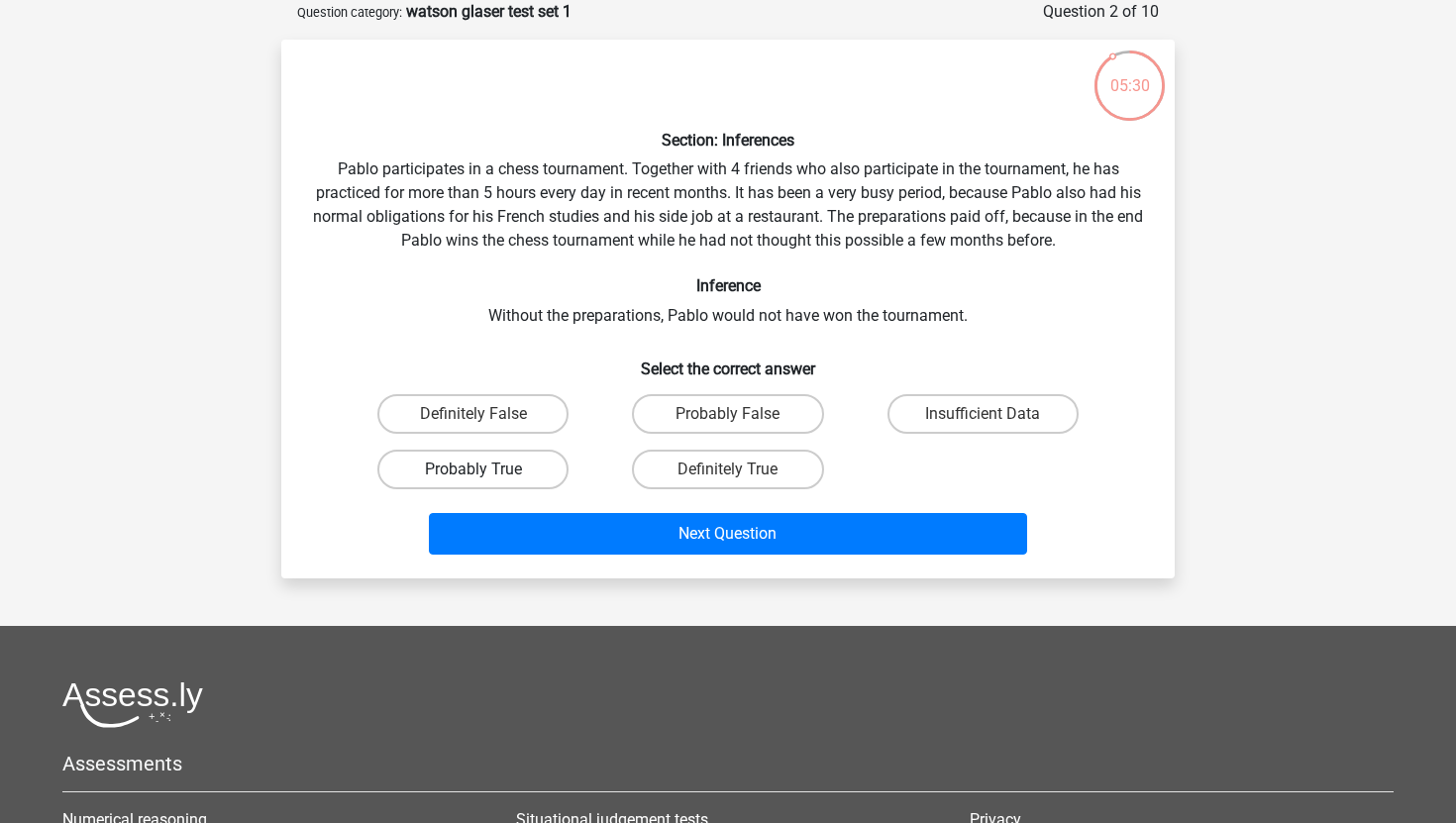 click on "Probably True" at bounding box center (472, 469) 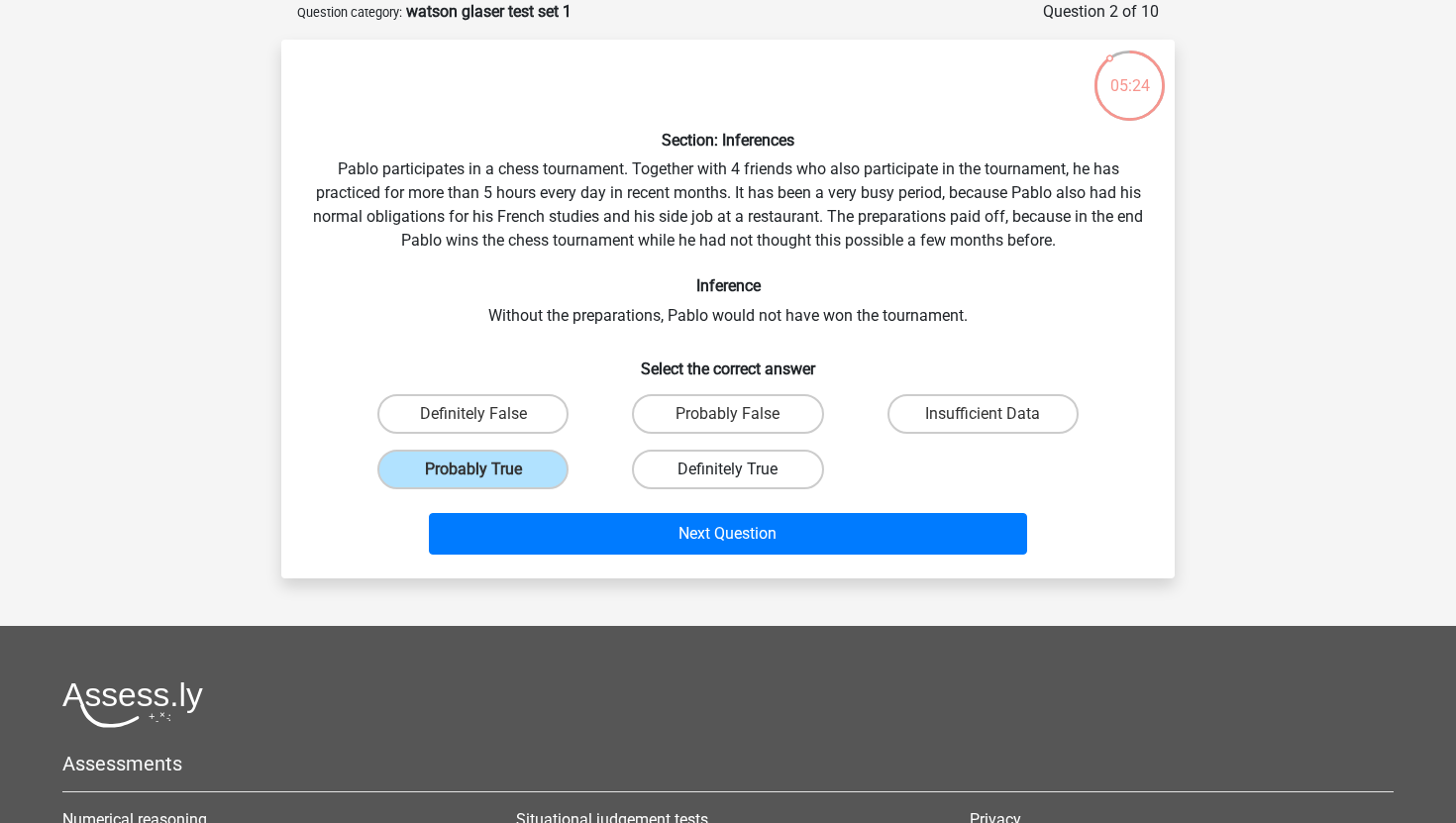 click on "Definitely True" at bounding box center (727, 469) 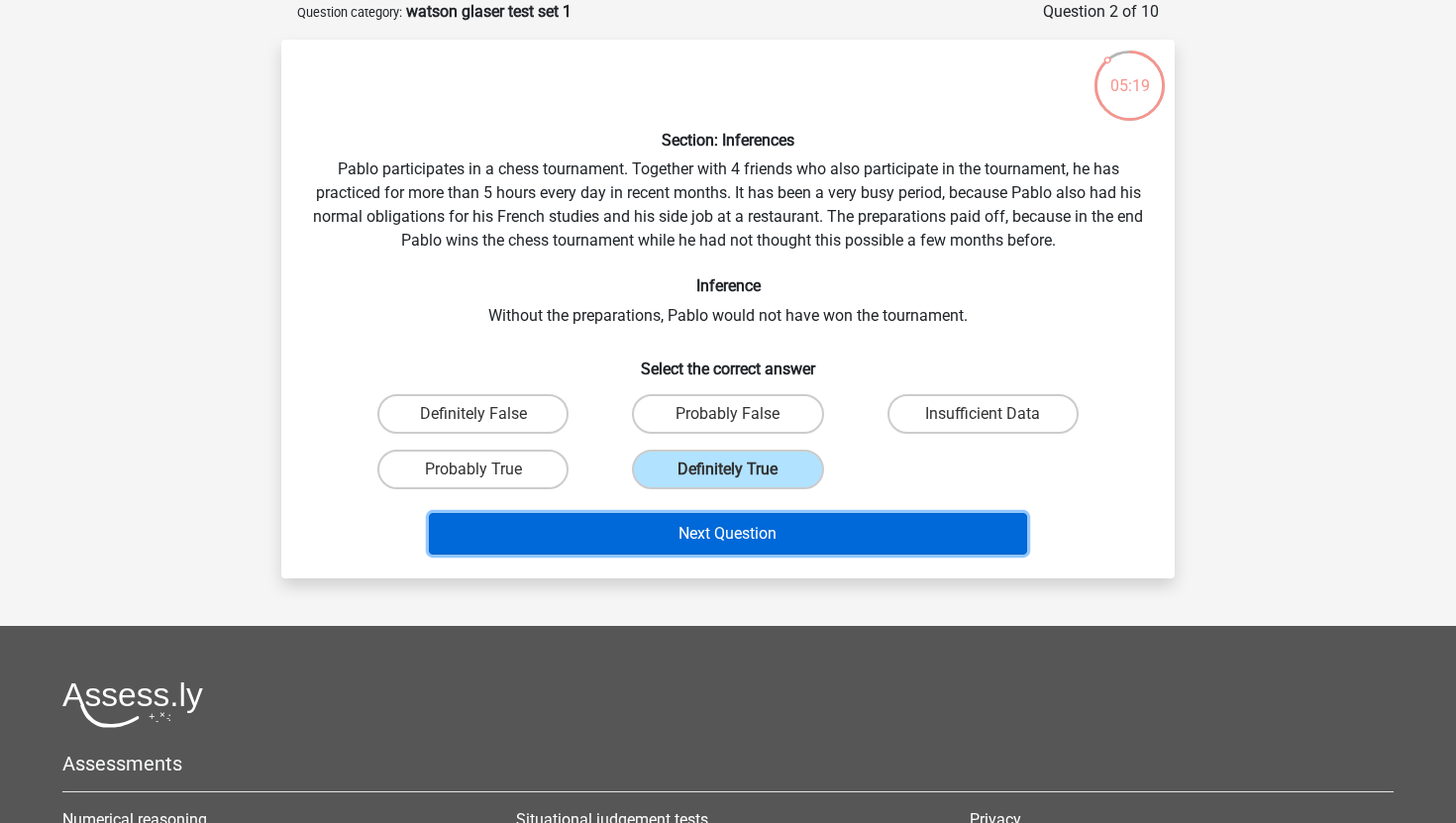click on "Next Question" at bounding box center (728, 534) 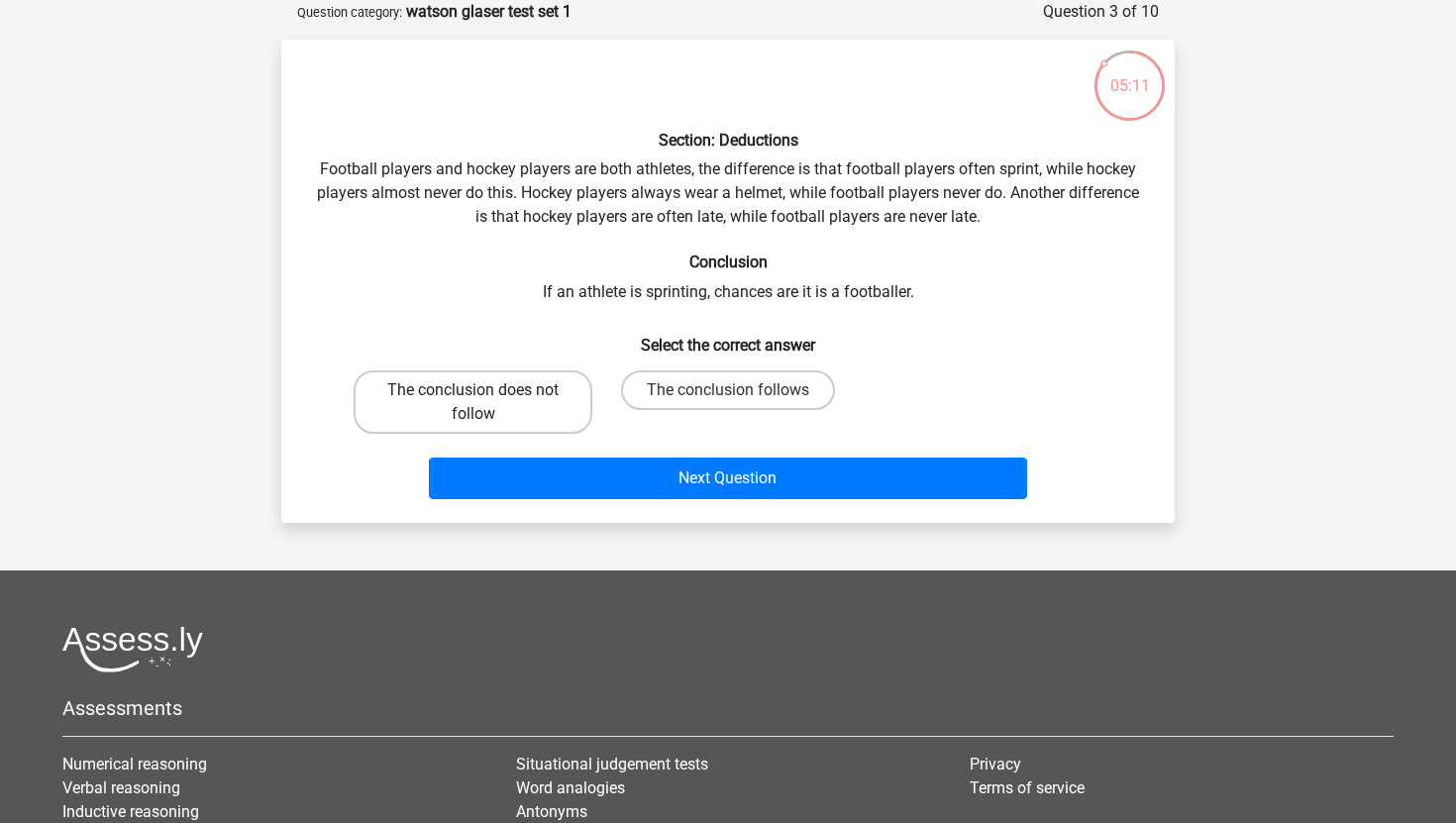 click on "The conclusion does not follow" at bounding box center [472, 402] 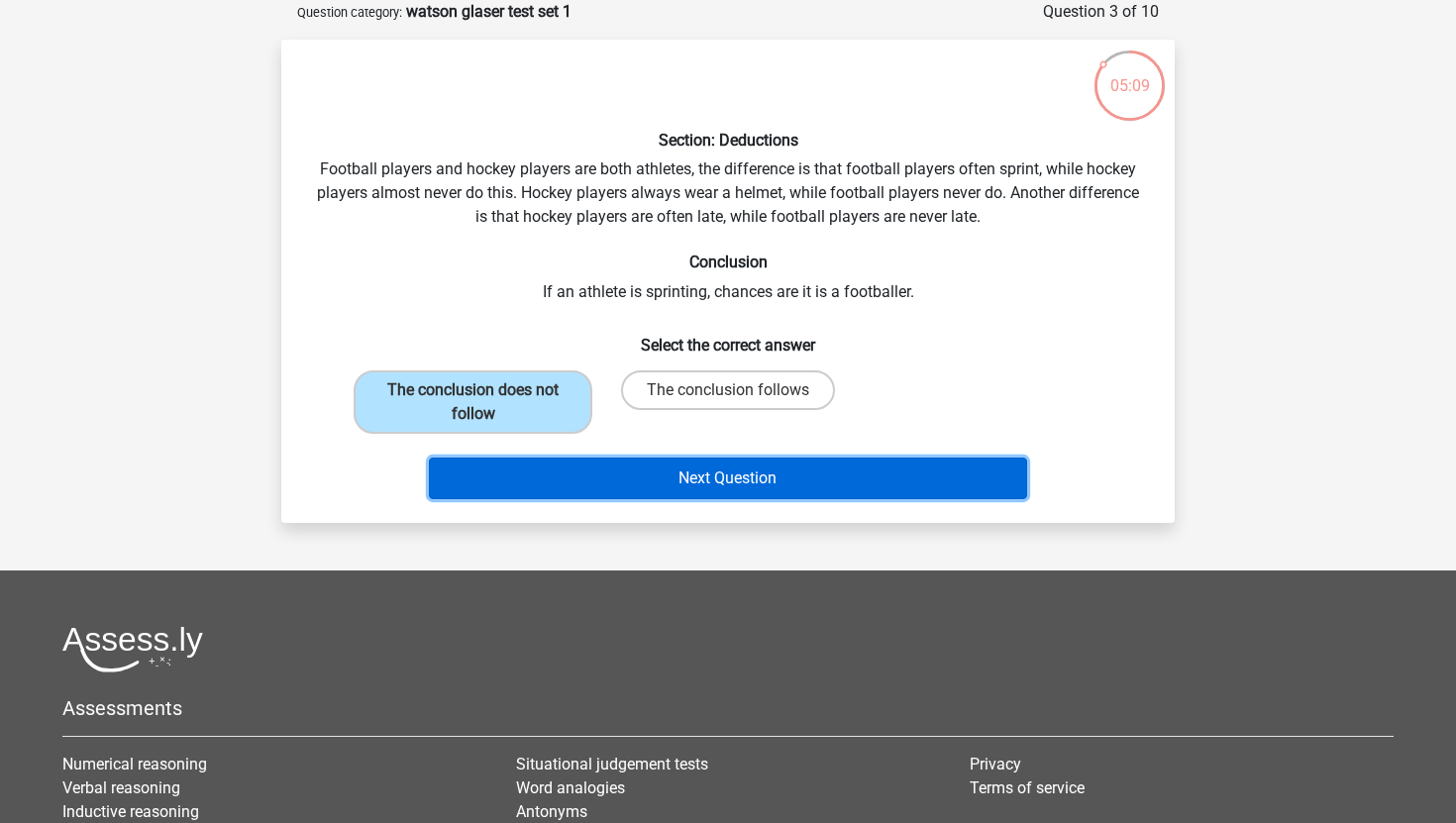 click on "Next Question" at bounding box center [728, 478] 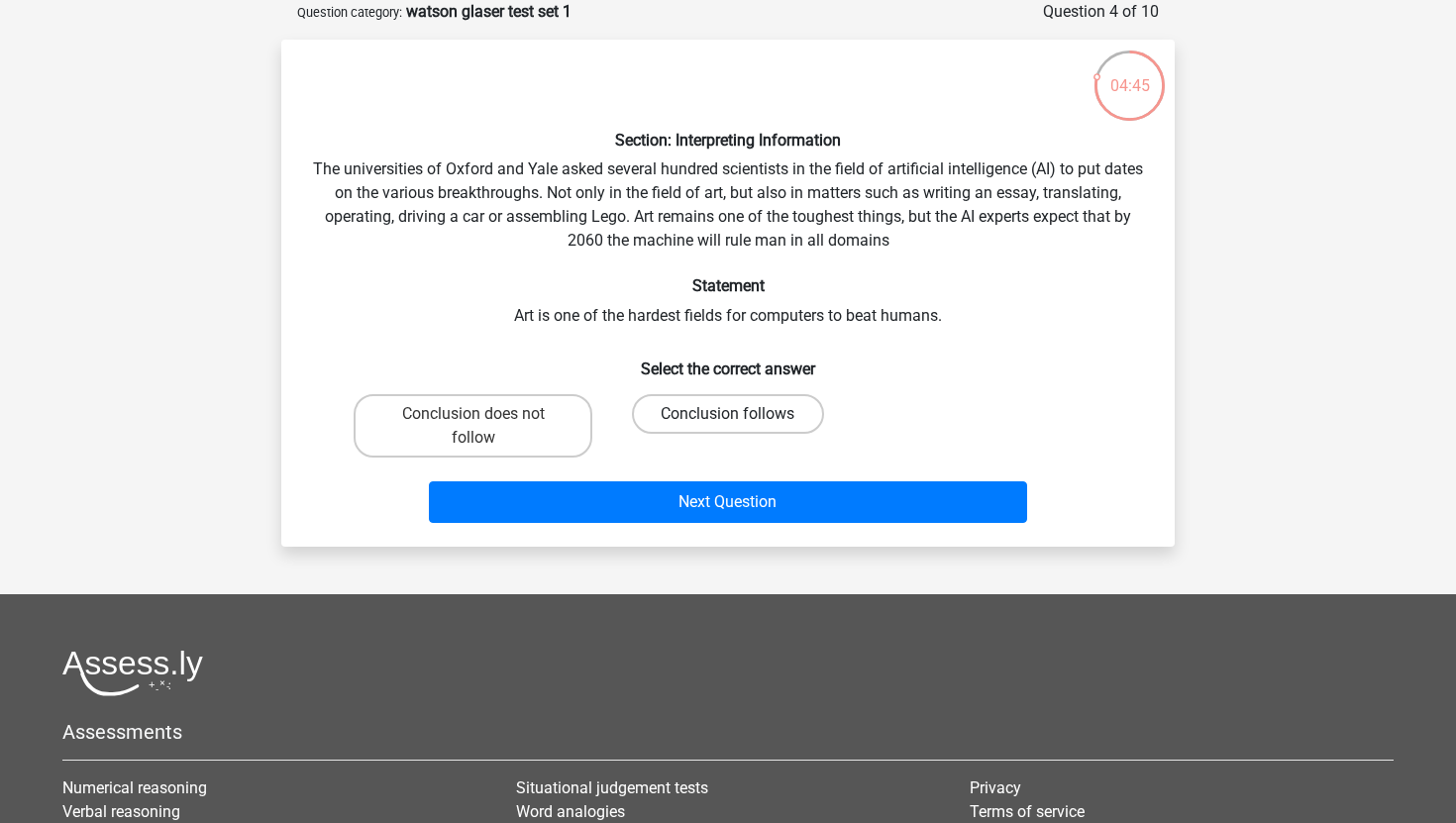 click on "Conclusion follows" at bounding box center (727, 414) 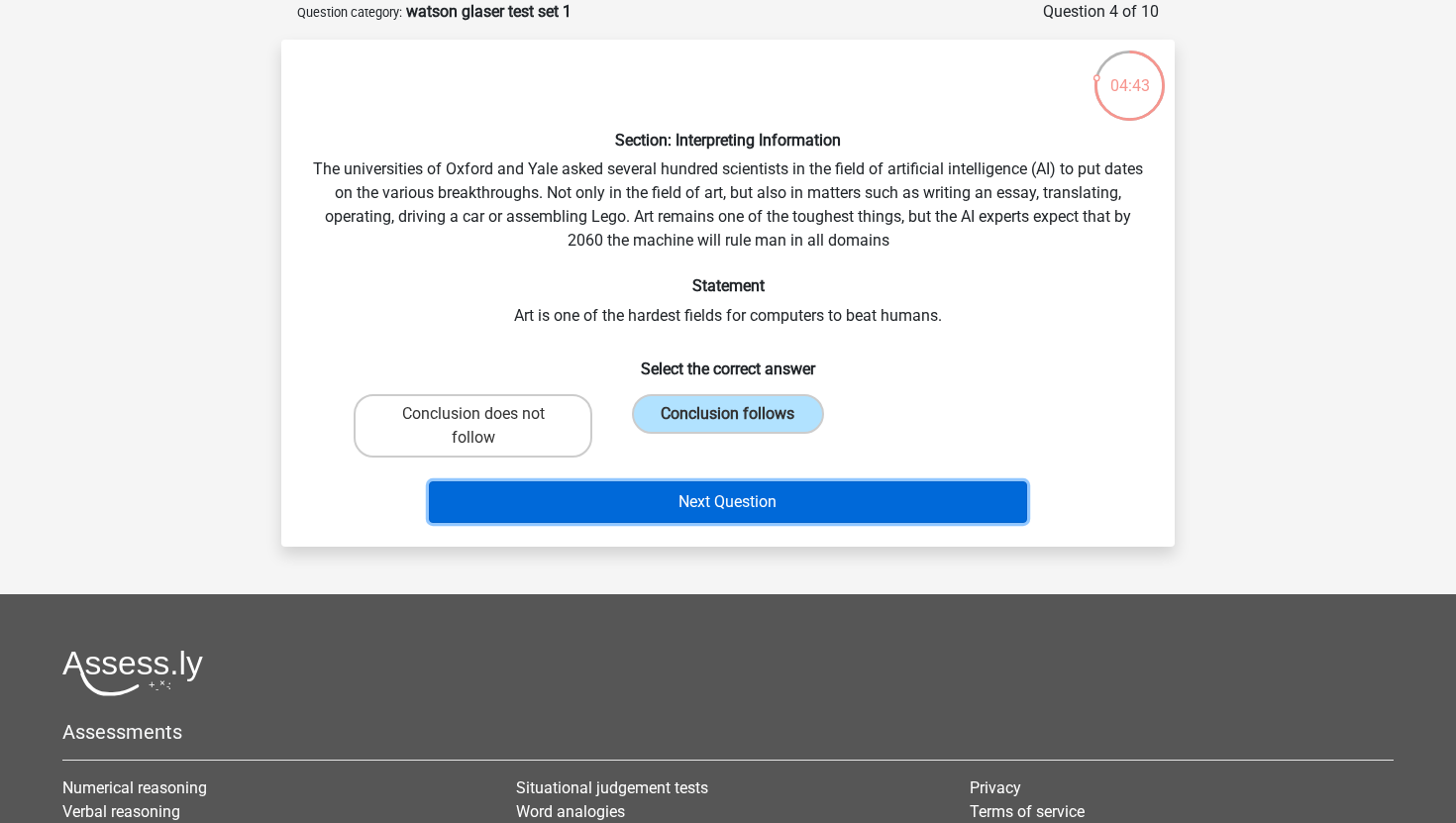 click on "Next Question" at bounding box center (728, 502) 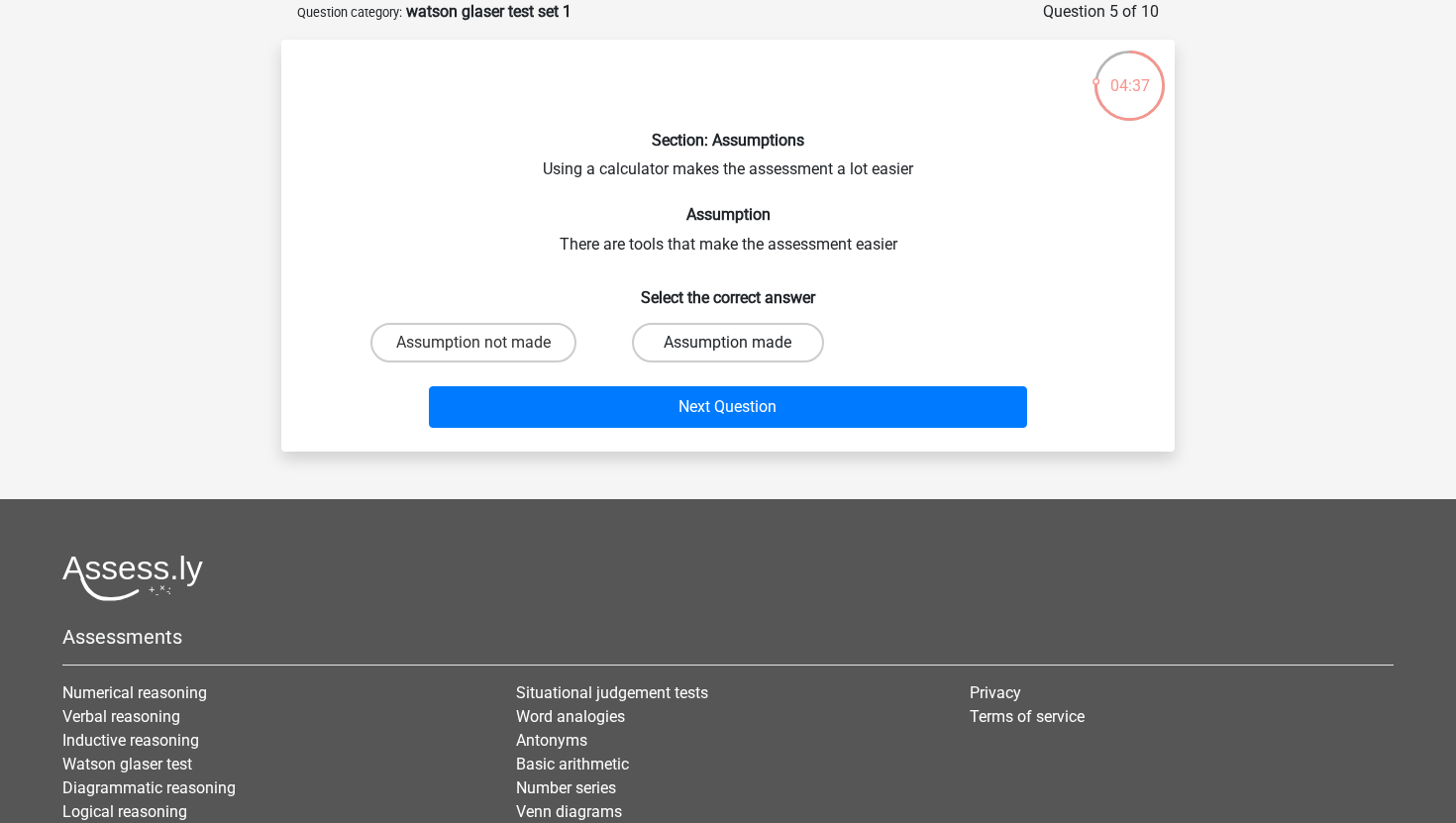 click on "Assumption made" at bounding box center (727, 343) 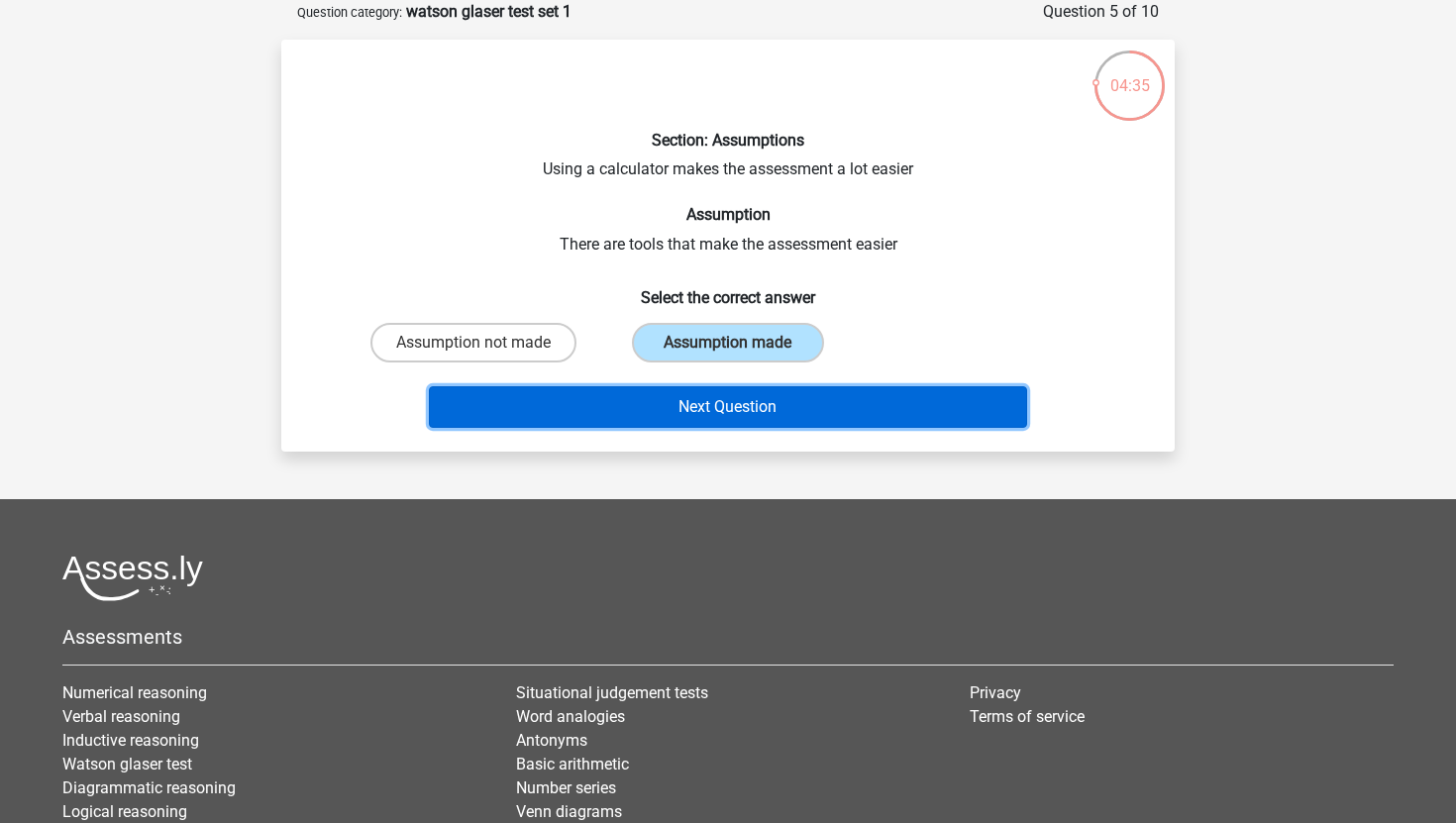 click on "Next Question" at bounding box center (728, 407) 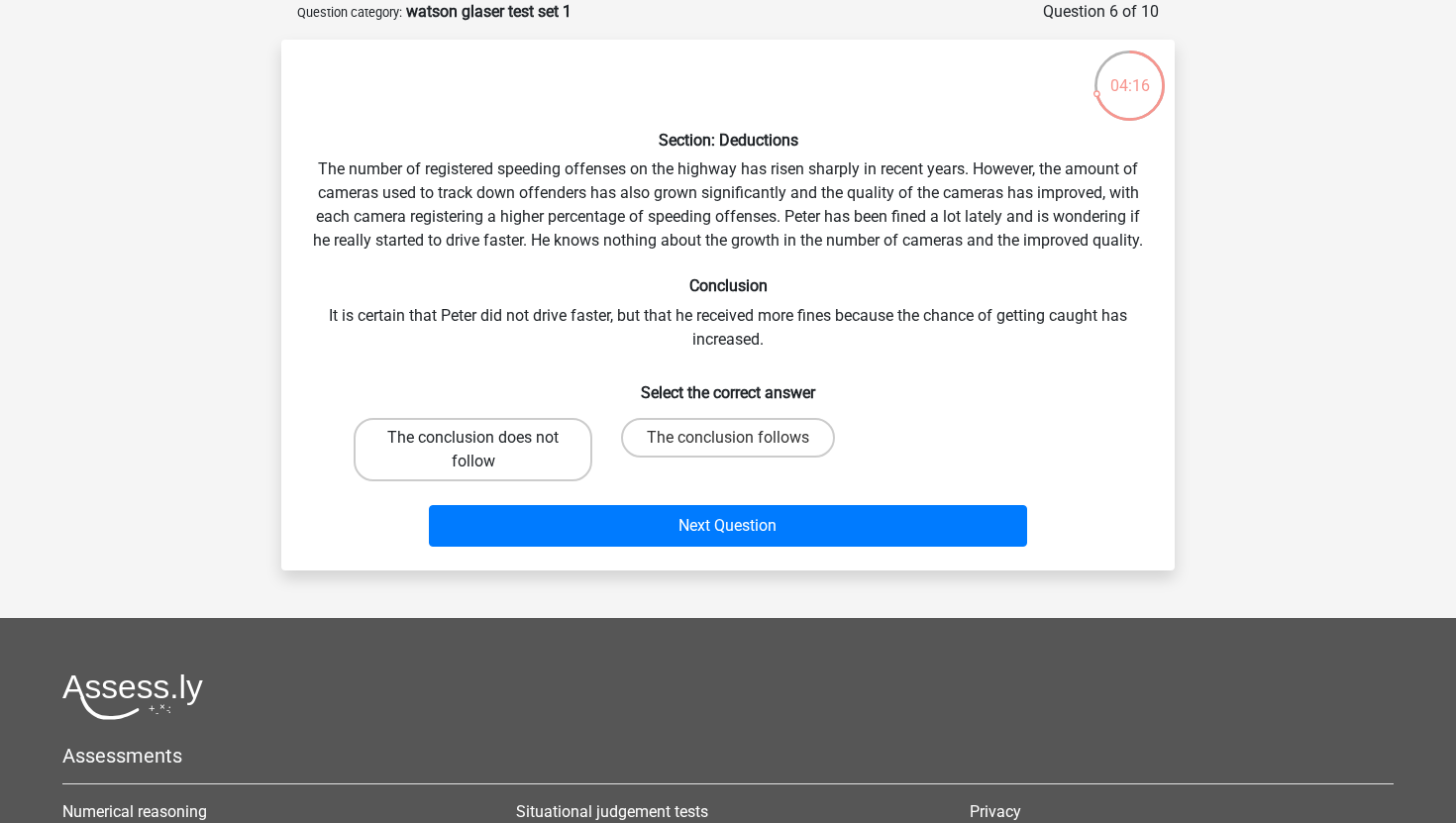 click on "The conclusion does not follow" at bounding box center [472, 450] 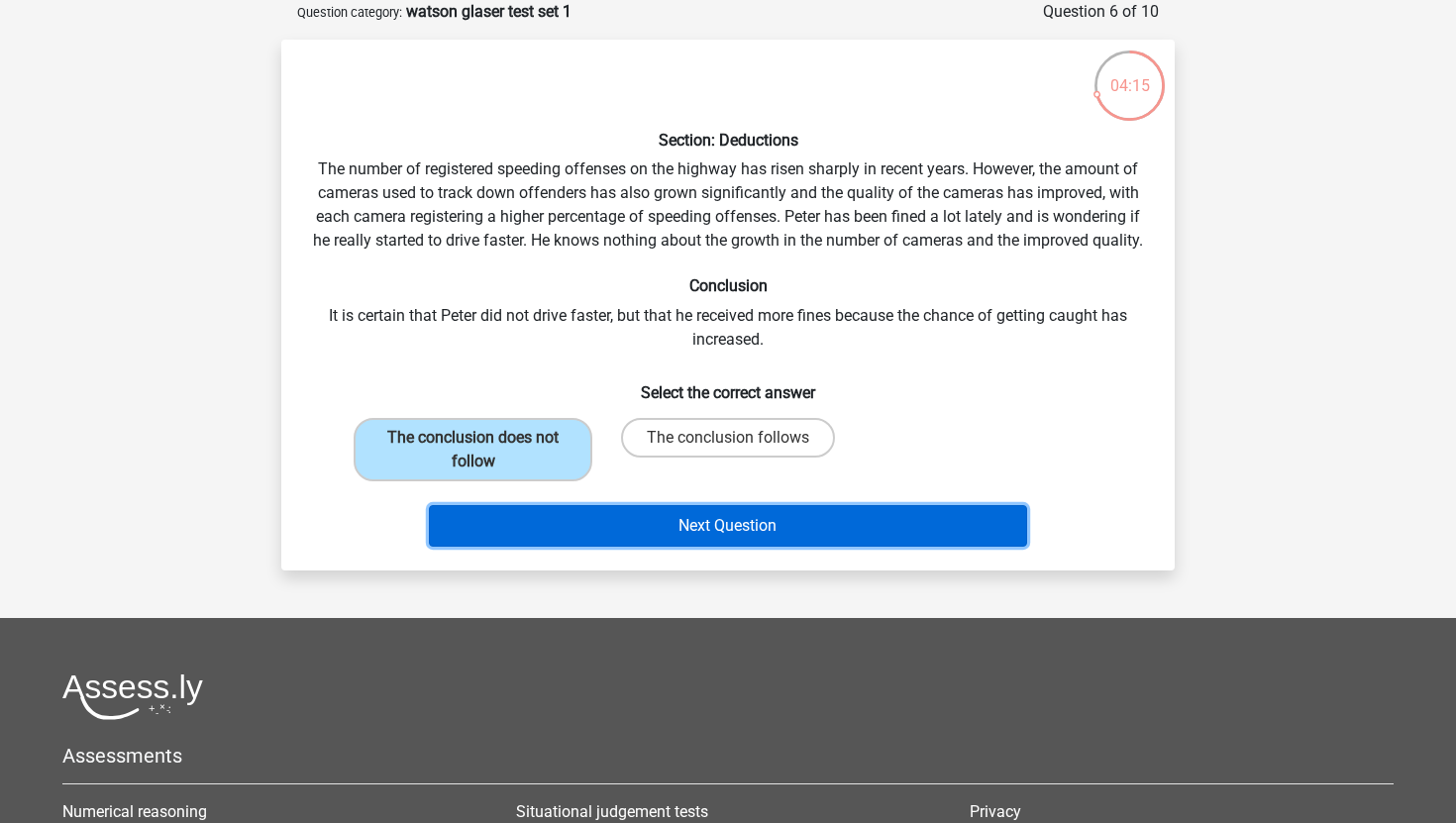 click on "Next Question" at bounding box center [728, 526] 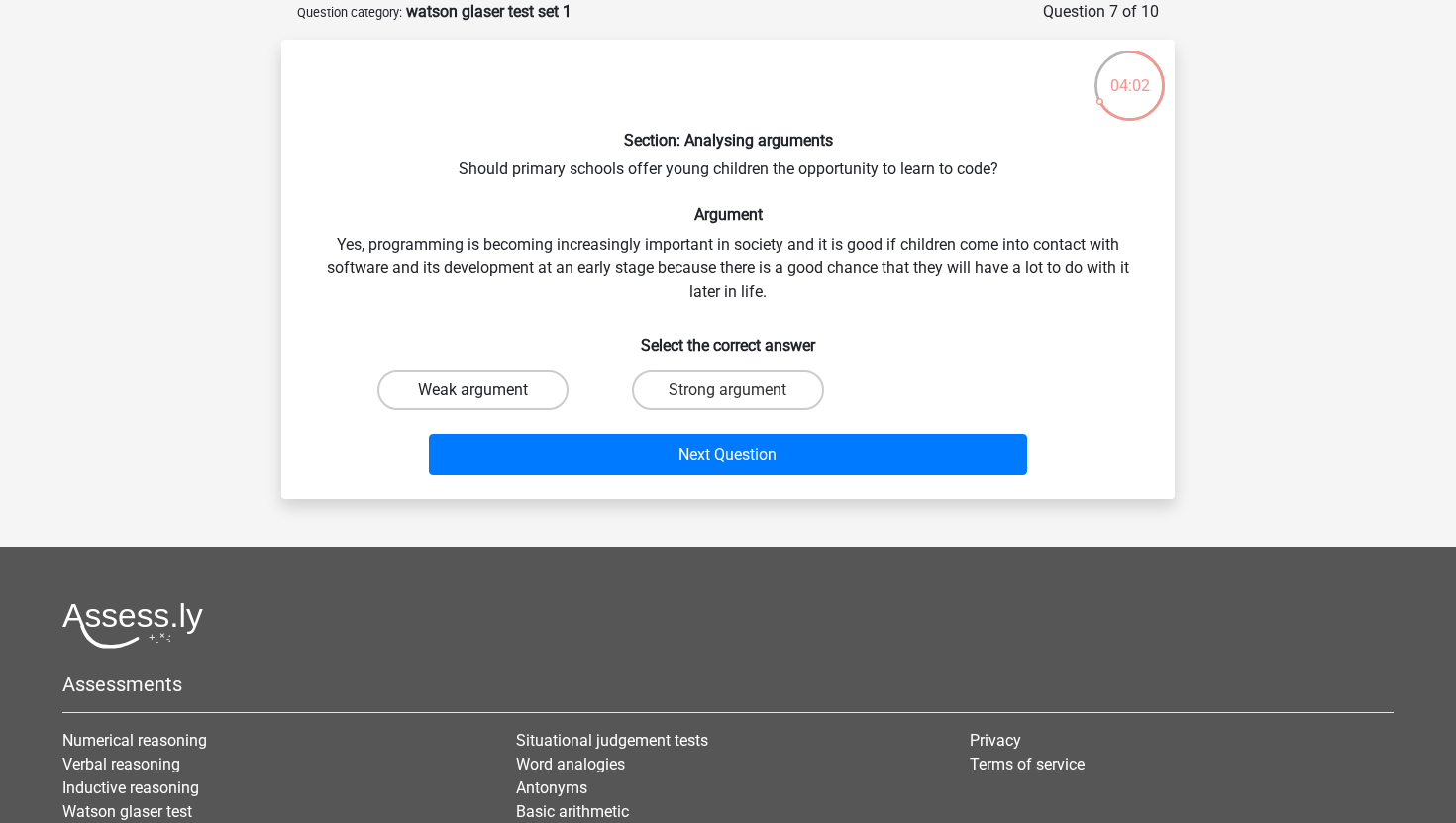 click on "Weak argument" at bounding box center [472, 390] 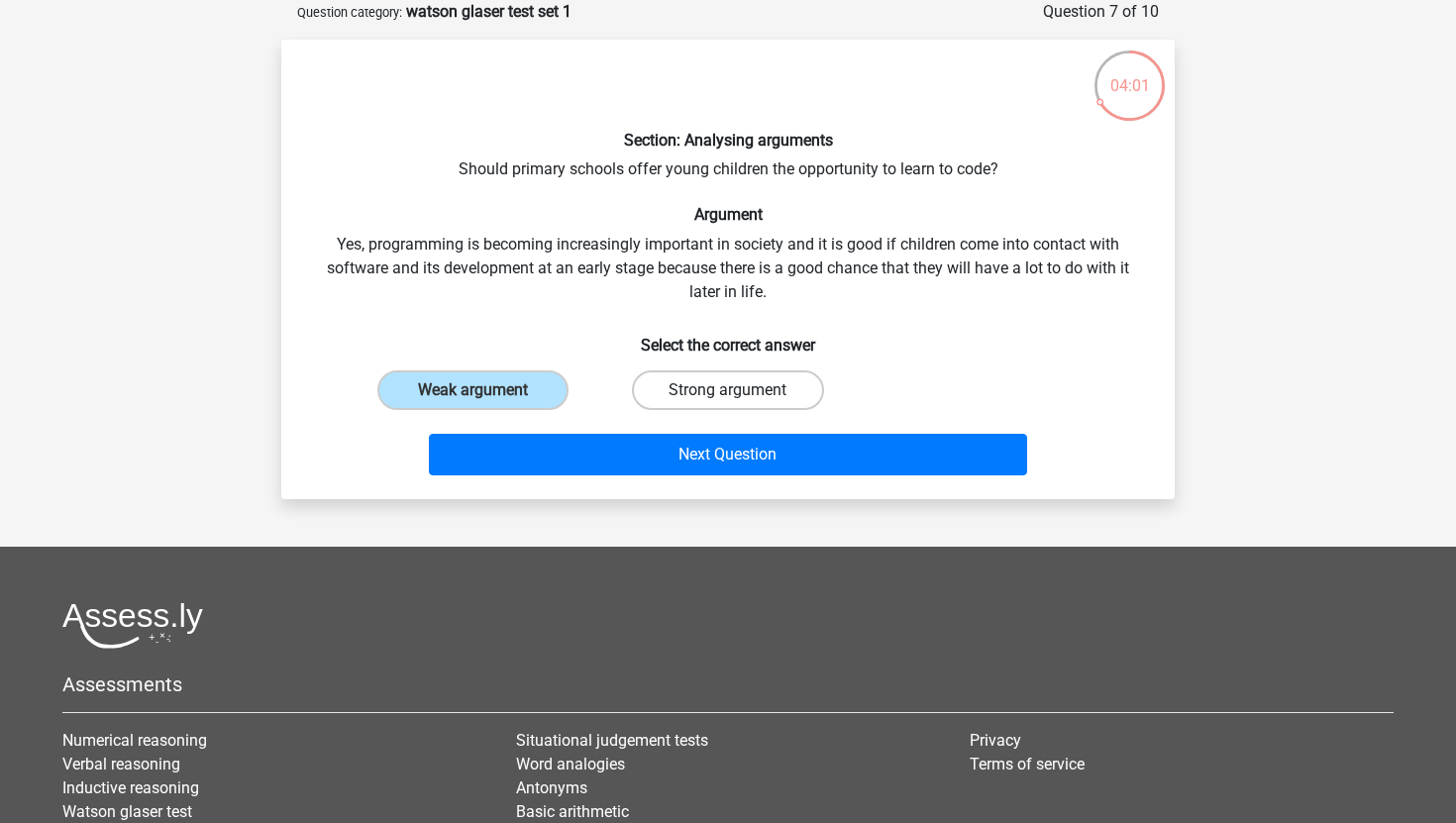 click on "Strong argument" at bounding box center (727, 390) 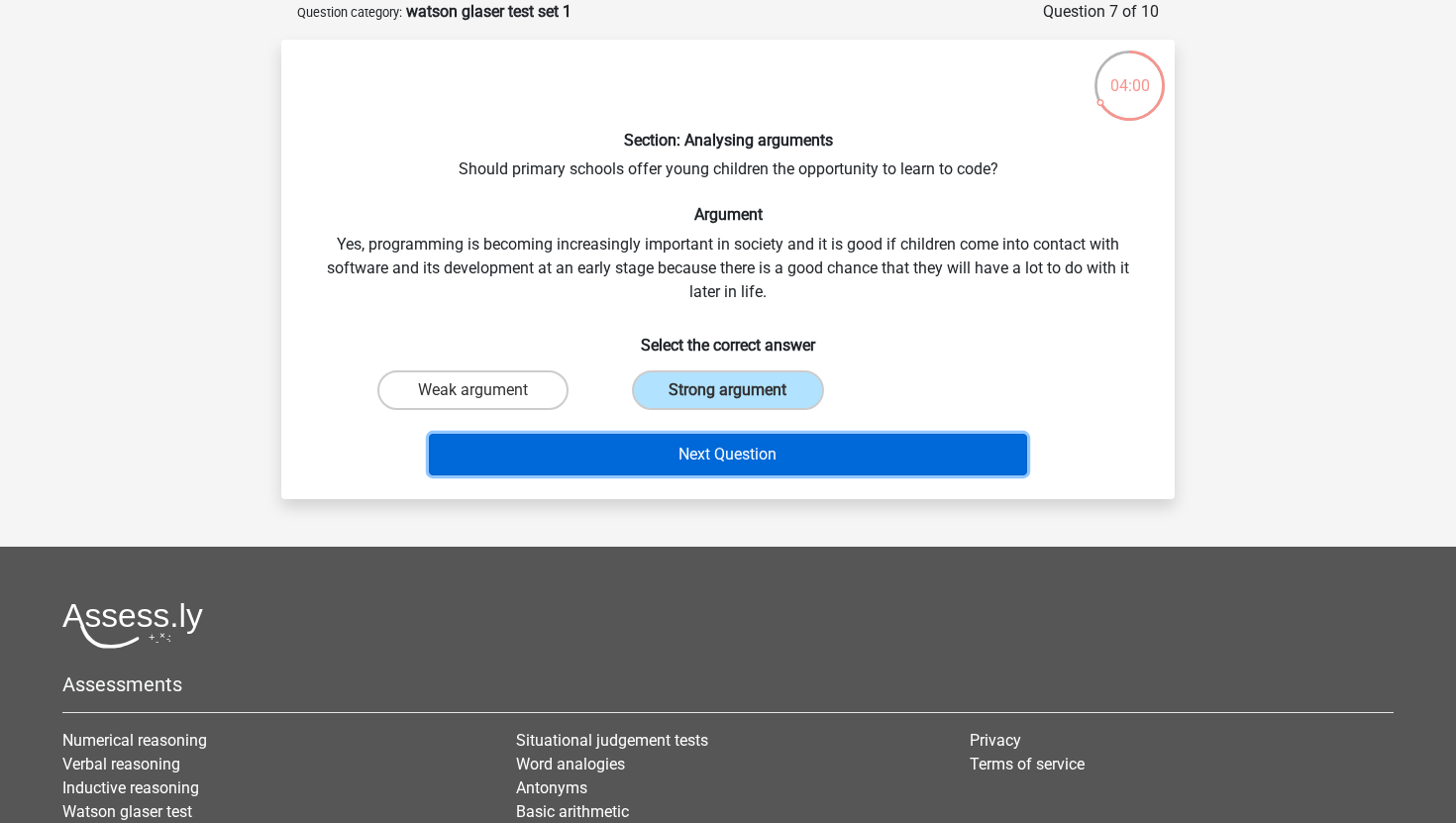 click on "Next Question" at bounding box center (728, 455) 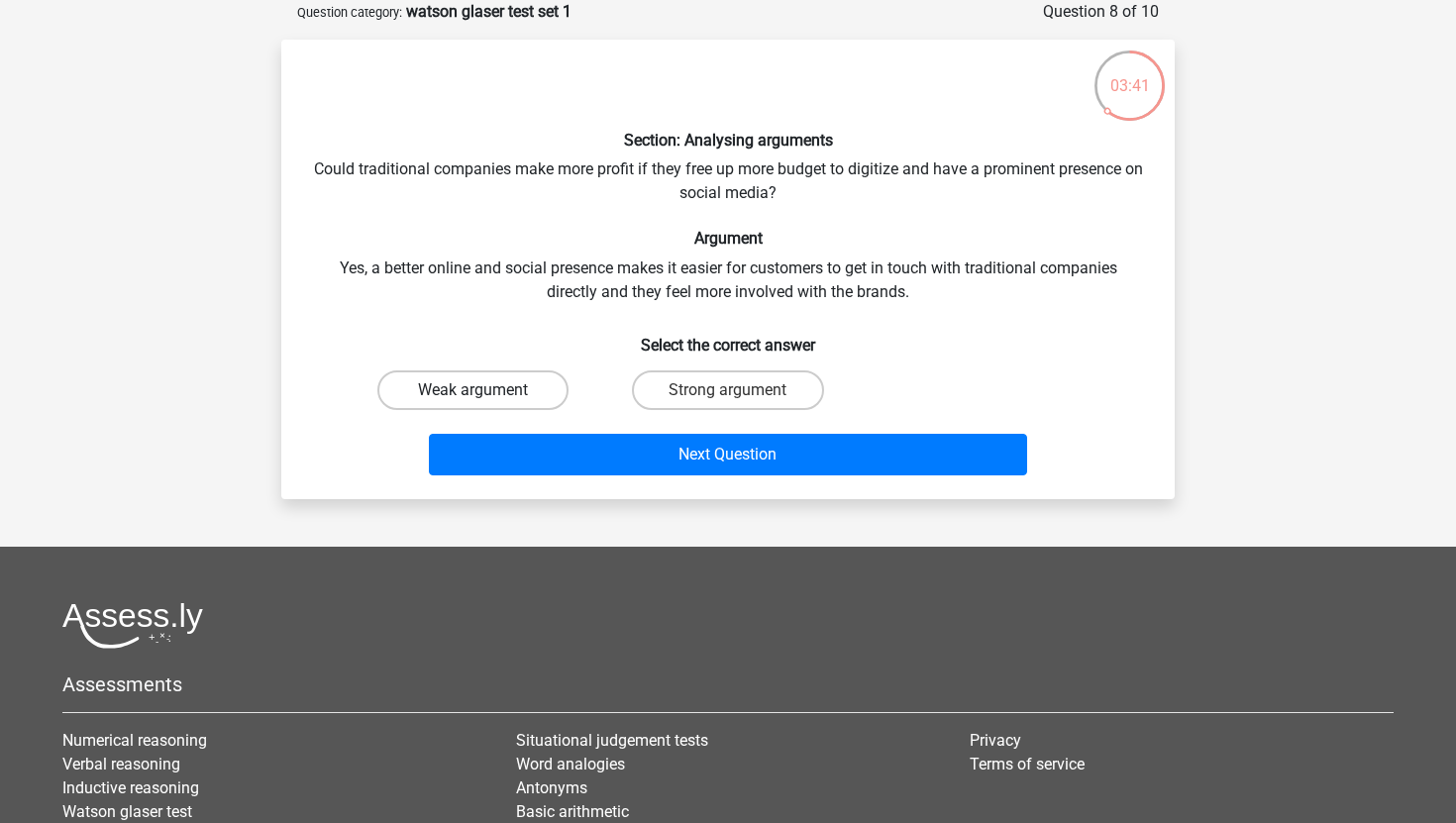 click on "Weak argument" at bounding box center [472, 390] 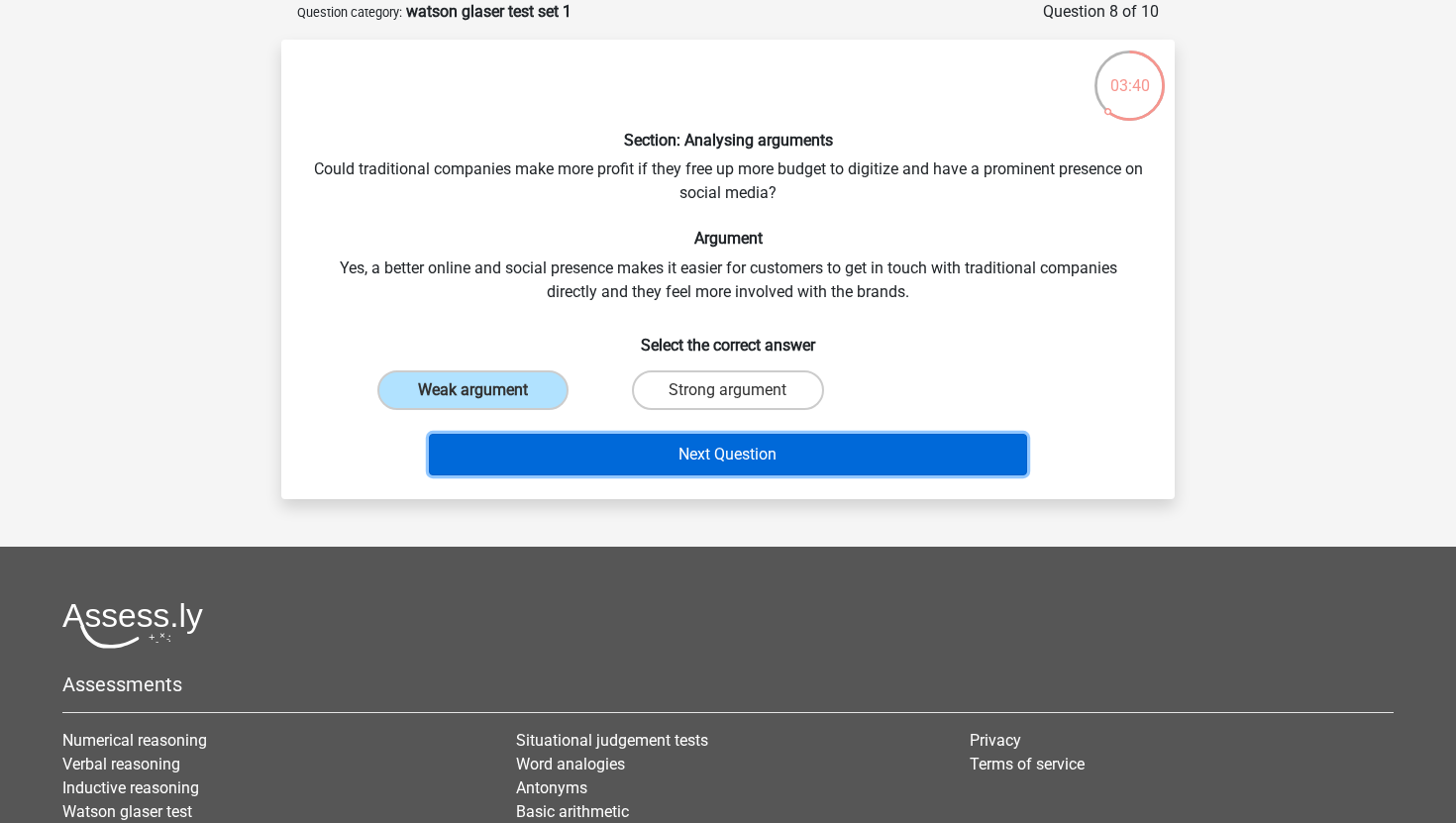 click on "Next Question" at bounding box center (728, 455) 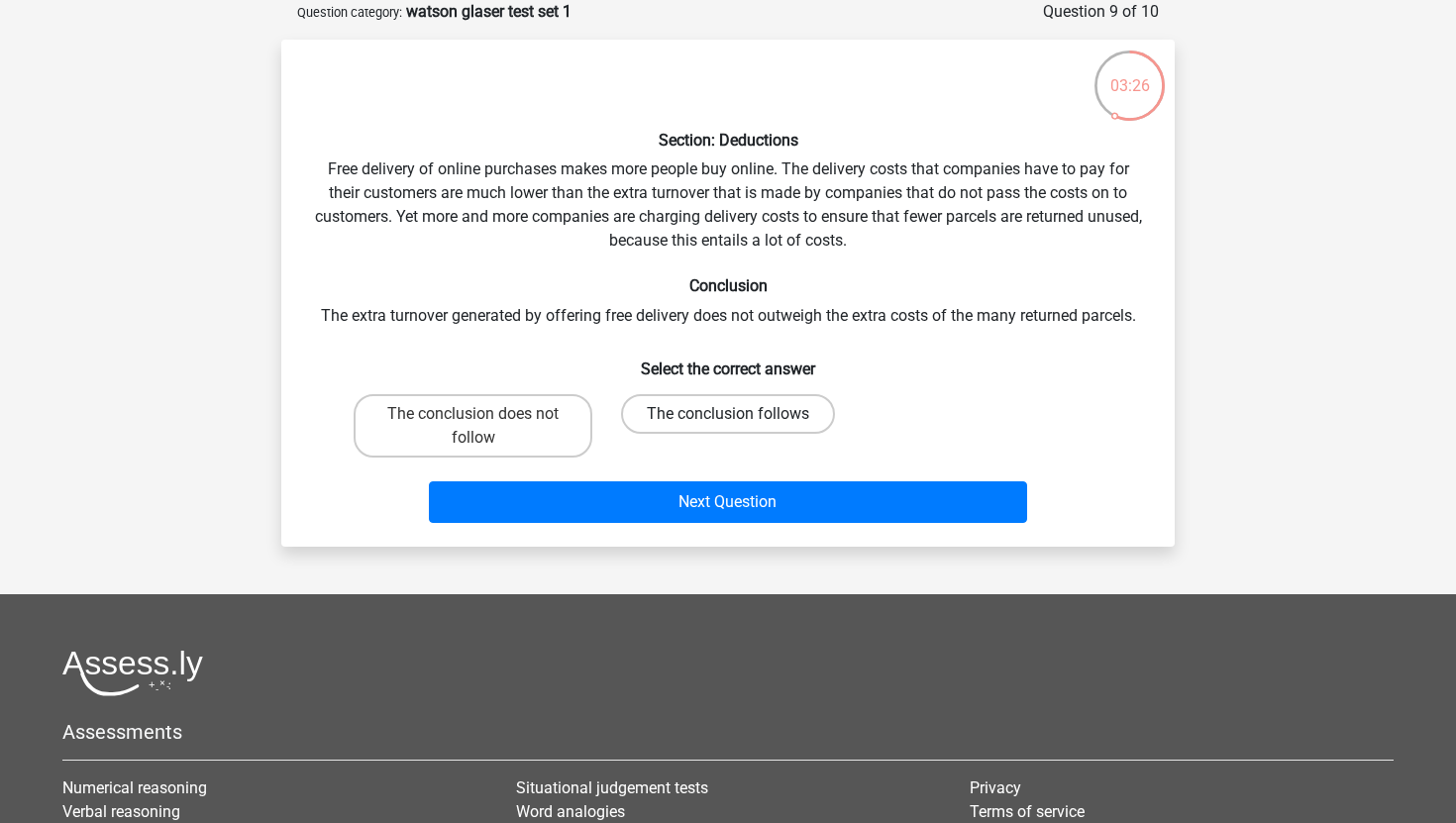 click on "The conclusion follows" at bounding box center [728, 414] 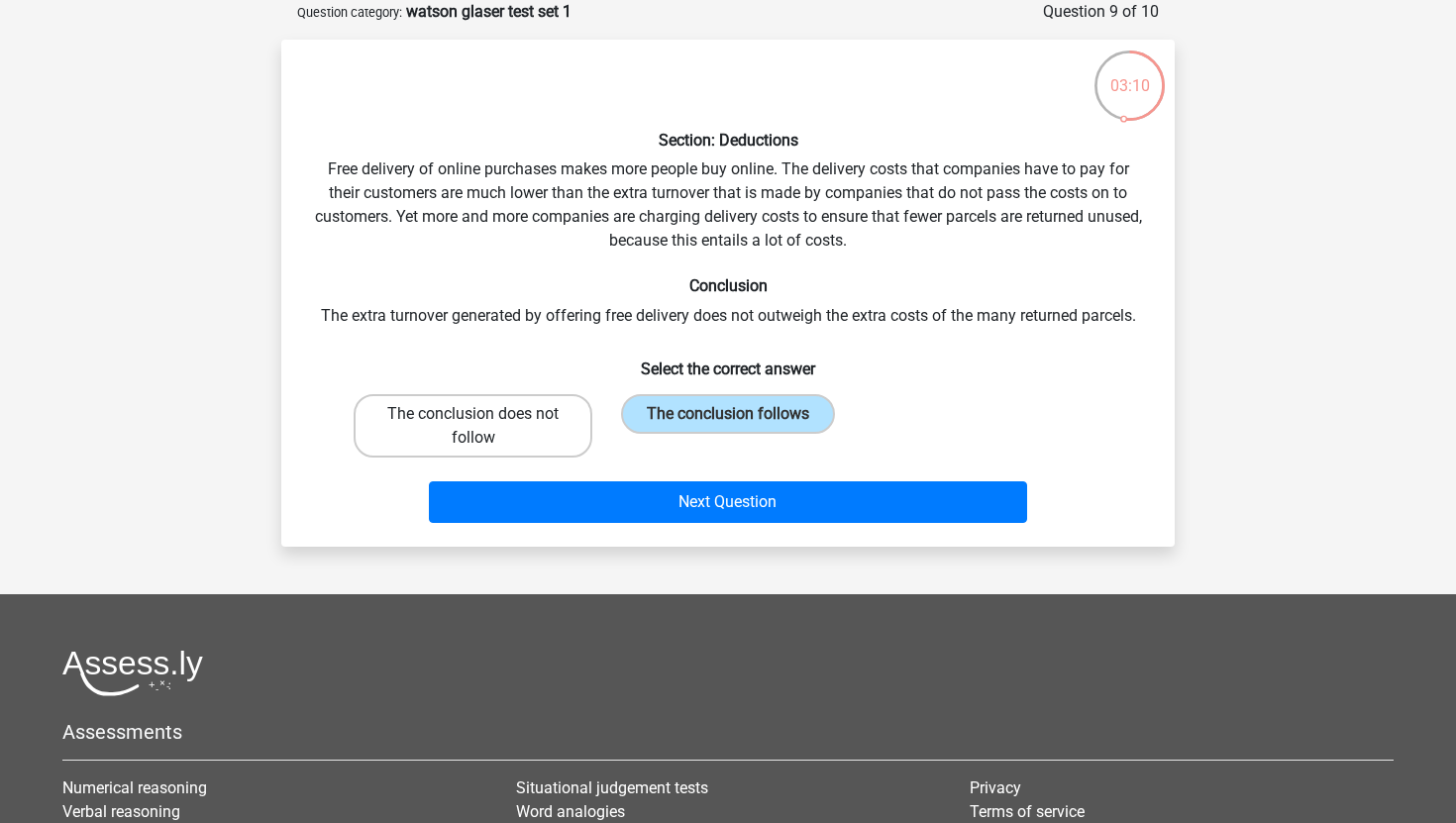click on "The conclusion does not follow" at bounding box center (472, 426) 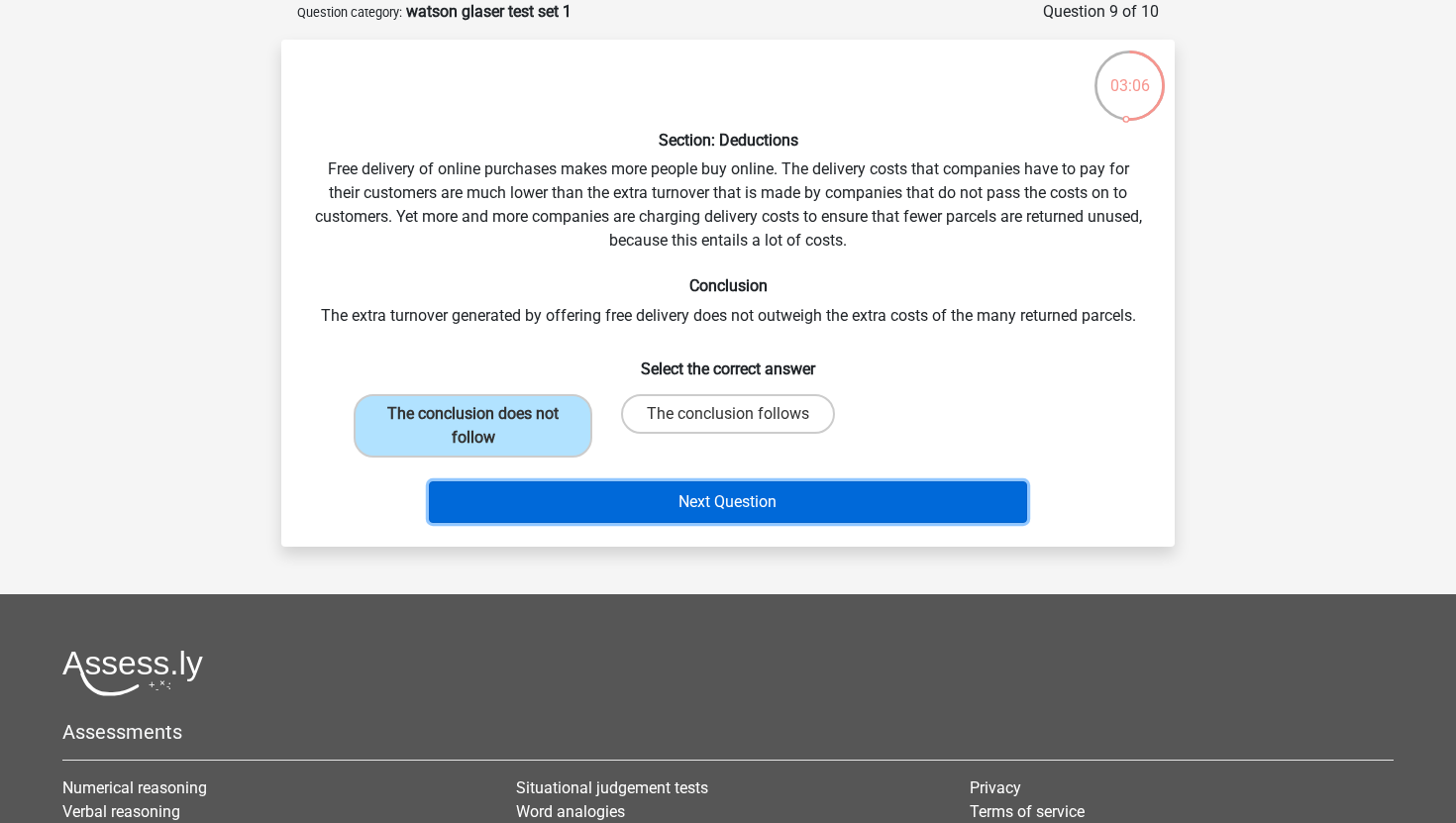 click on "Next Question" at bounding box center (728, 502) 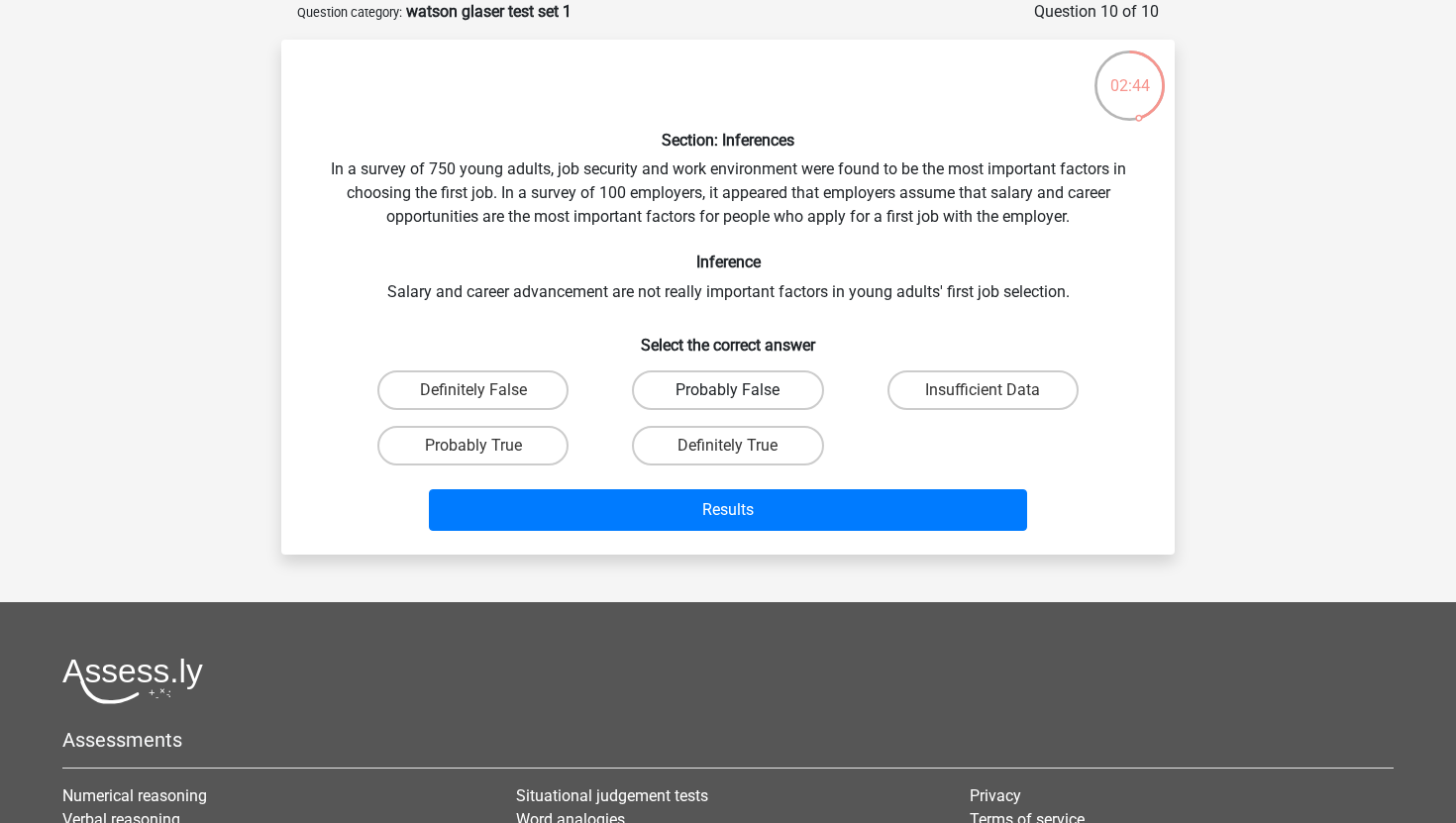 click on "Probably False" at bounding box center (727, 390) 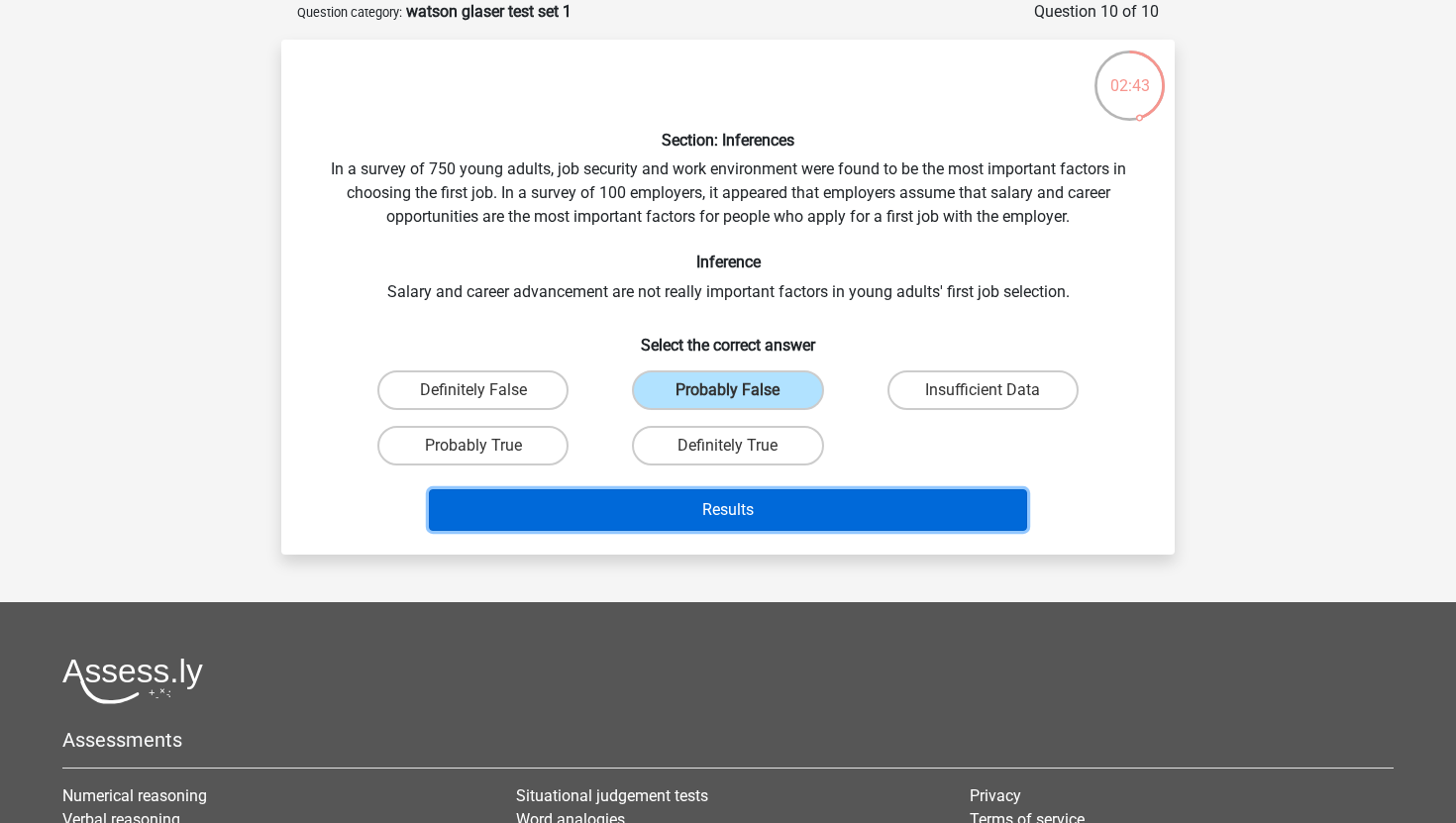 click on "Results" at bounding box center (728, 510) 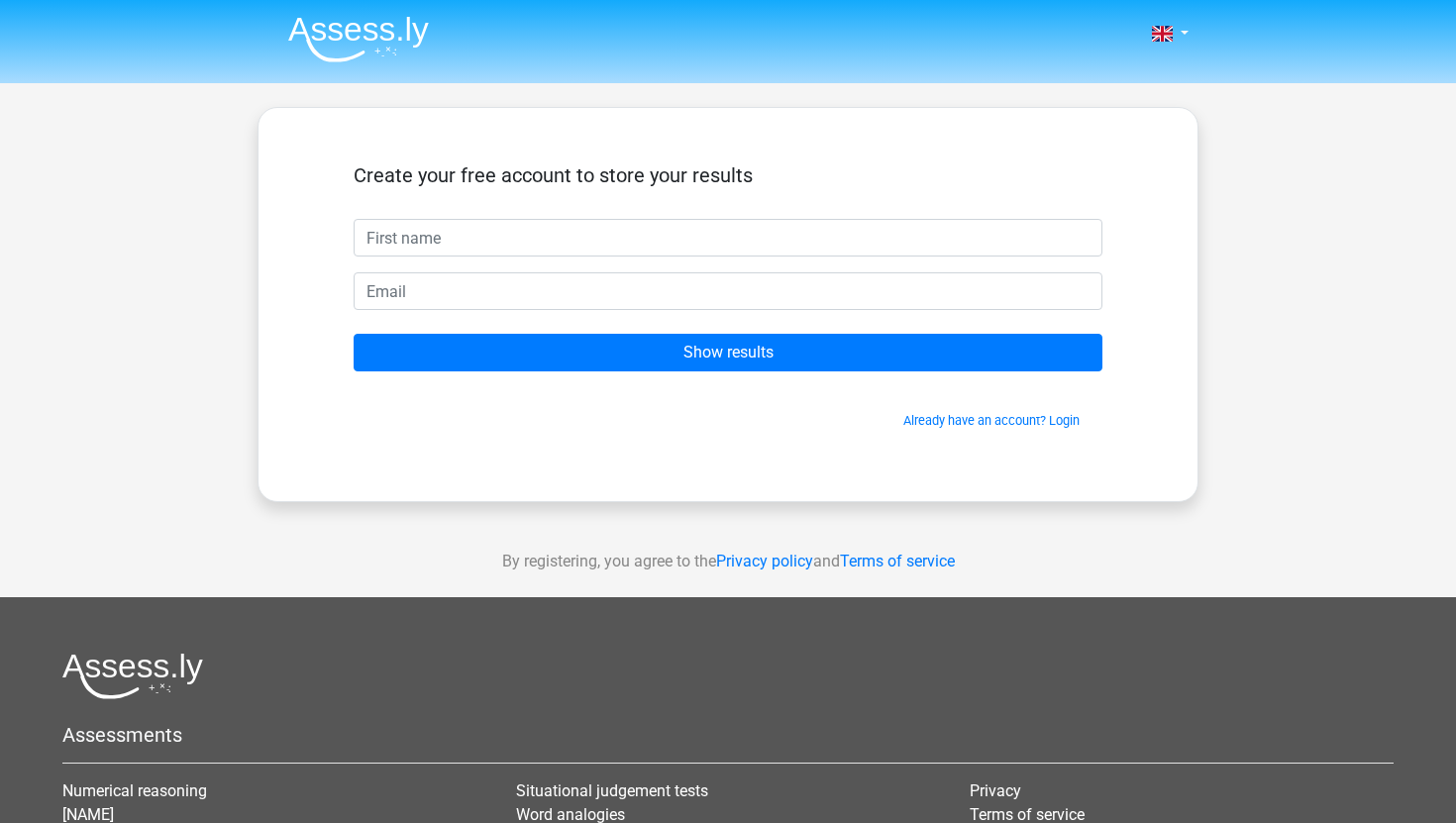 scroll, scrollTop: 0, scrollLeft: 0, axis: both 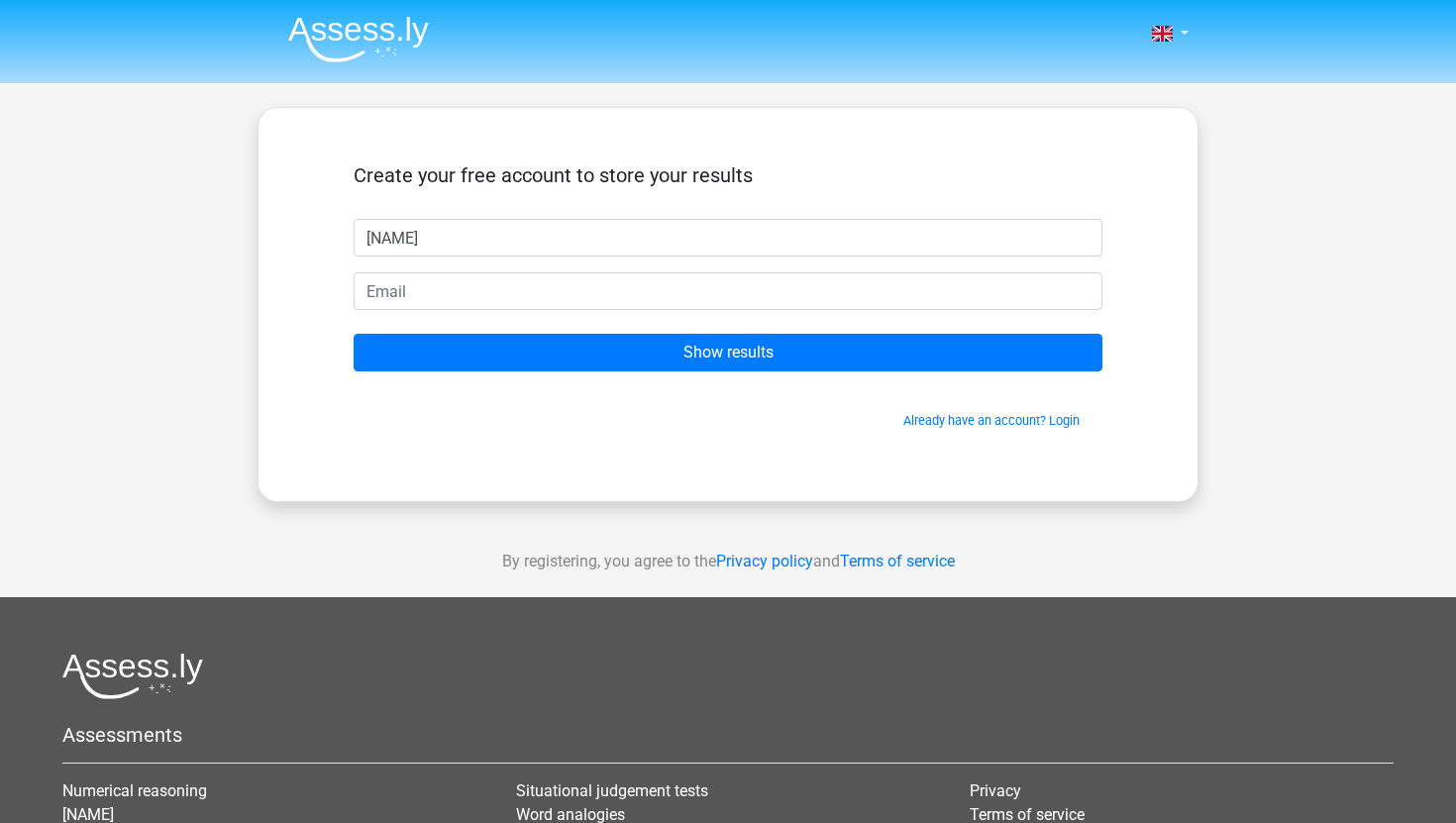 type on "juli" 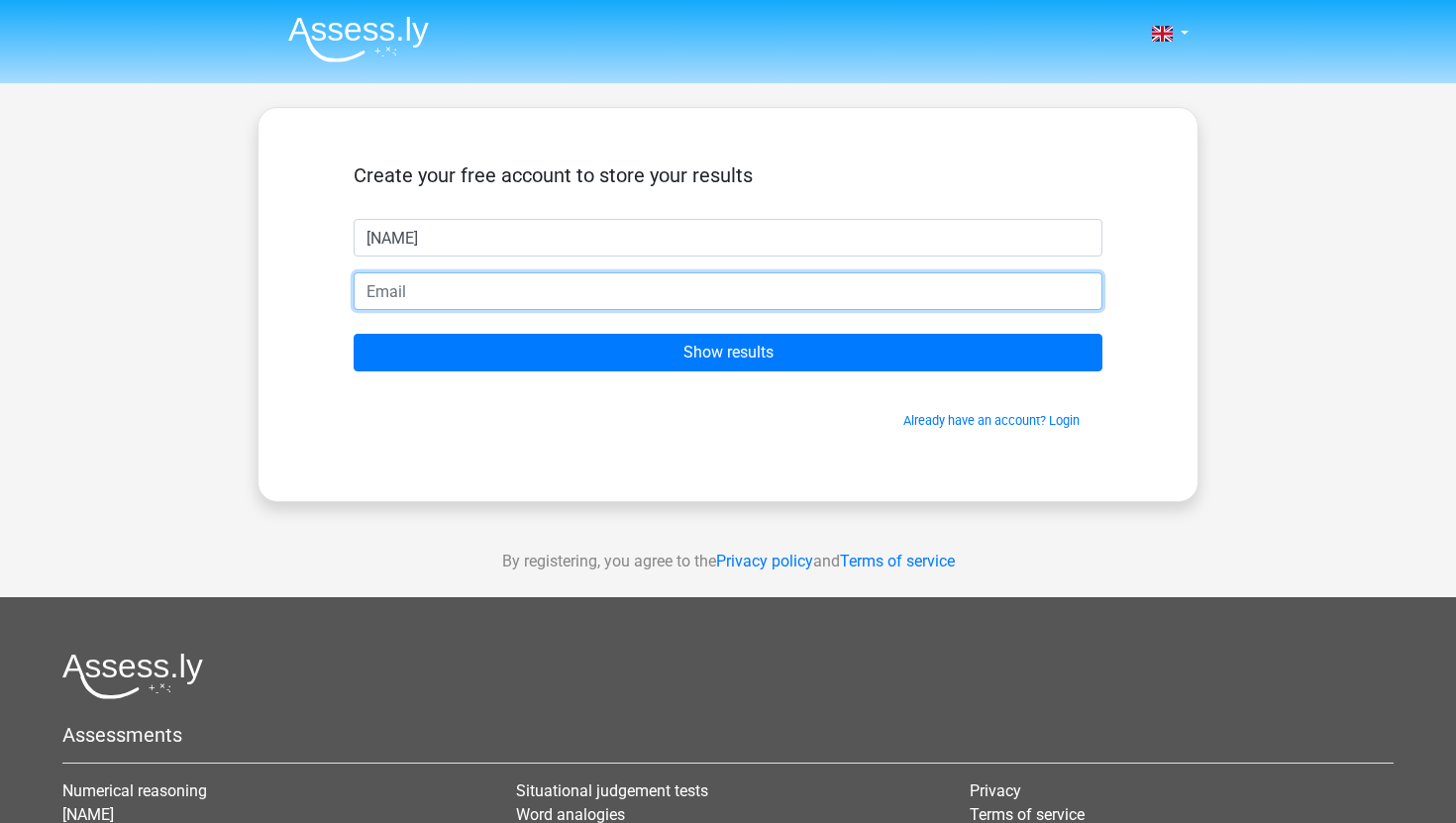 click at bounding box center (728, 291) 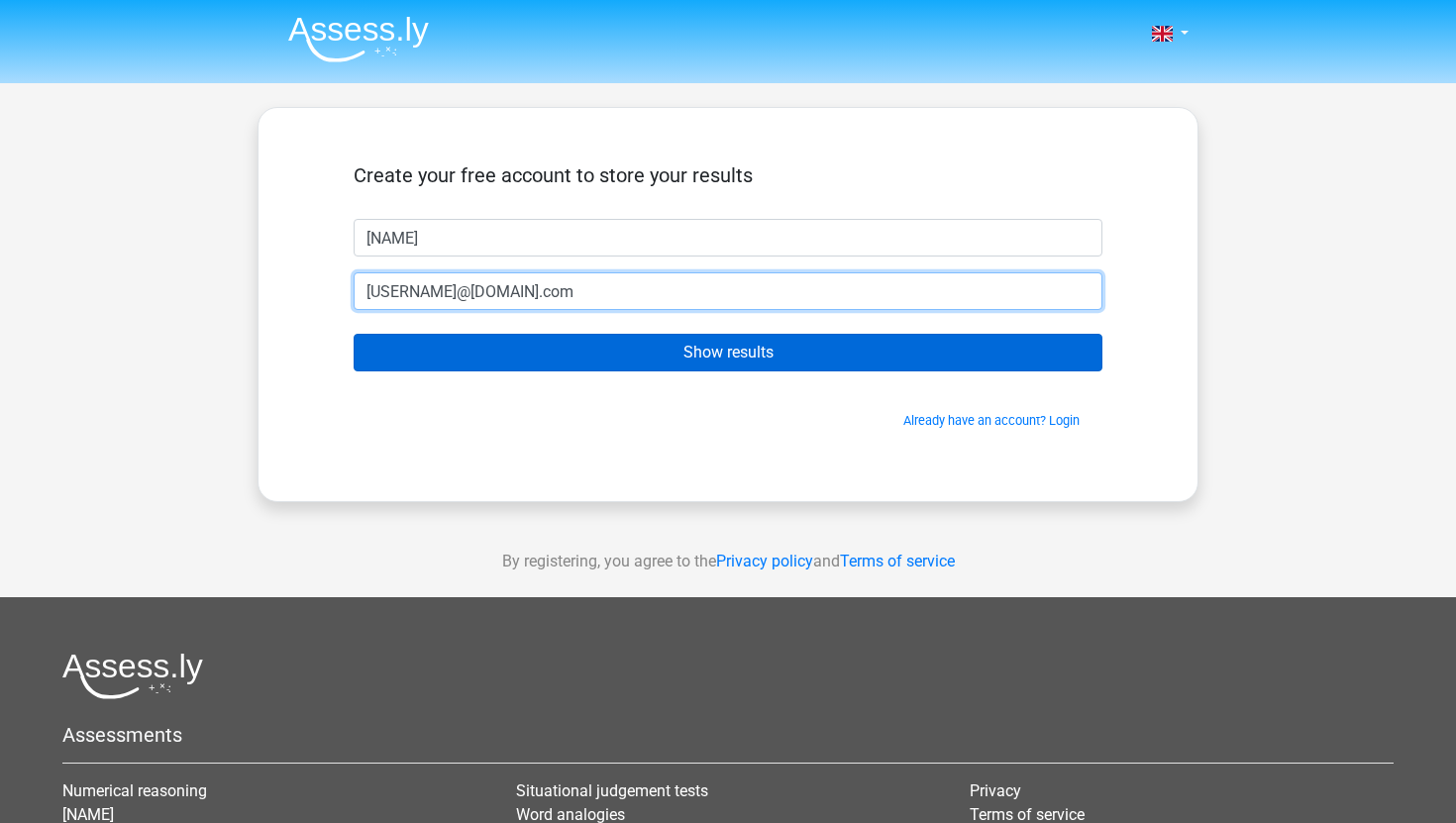 type on "[USERNAME]@[DOMAIN]" 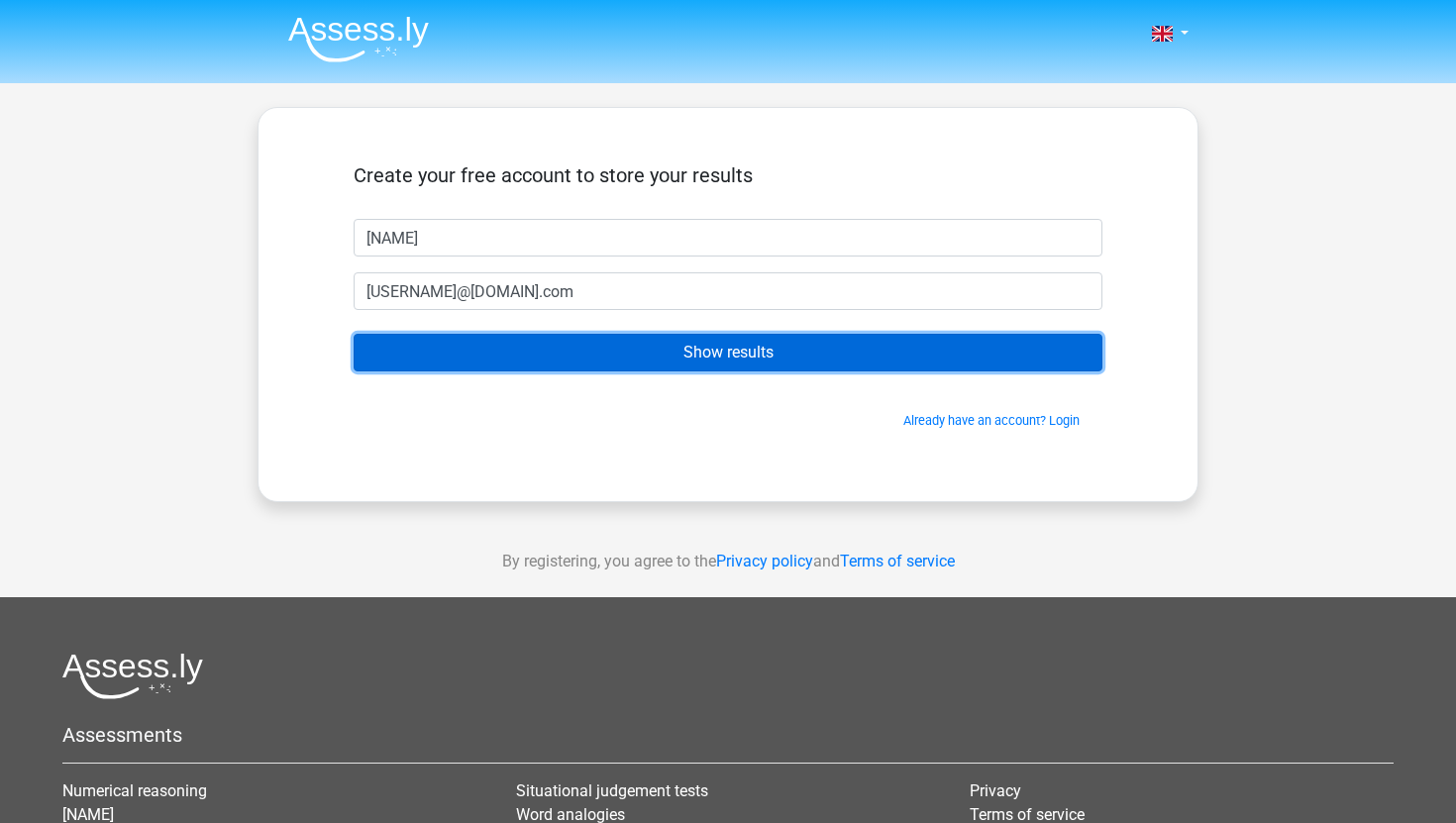 click on "Show results" at bounding box center (728, 353) 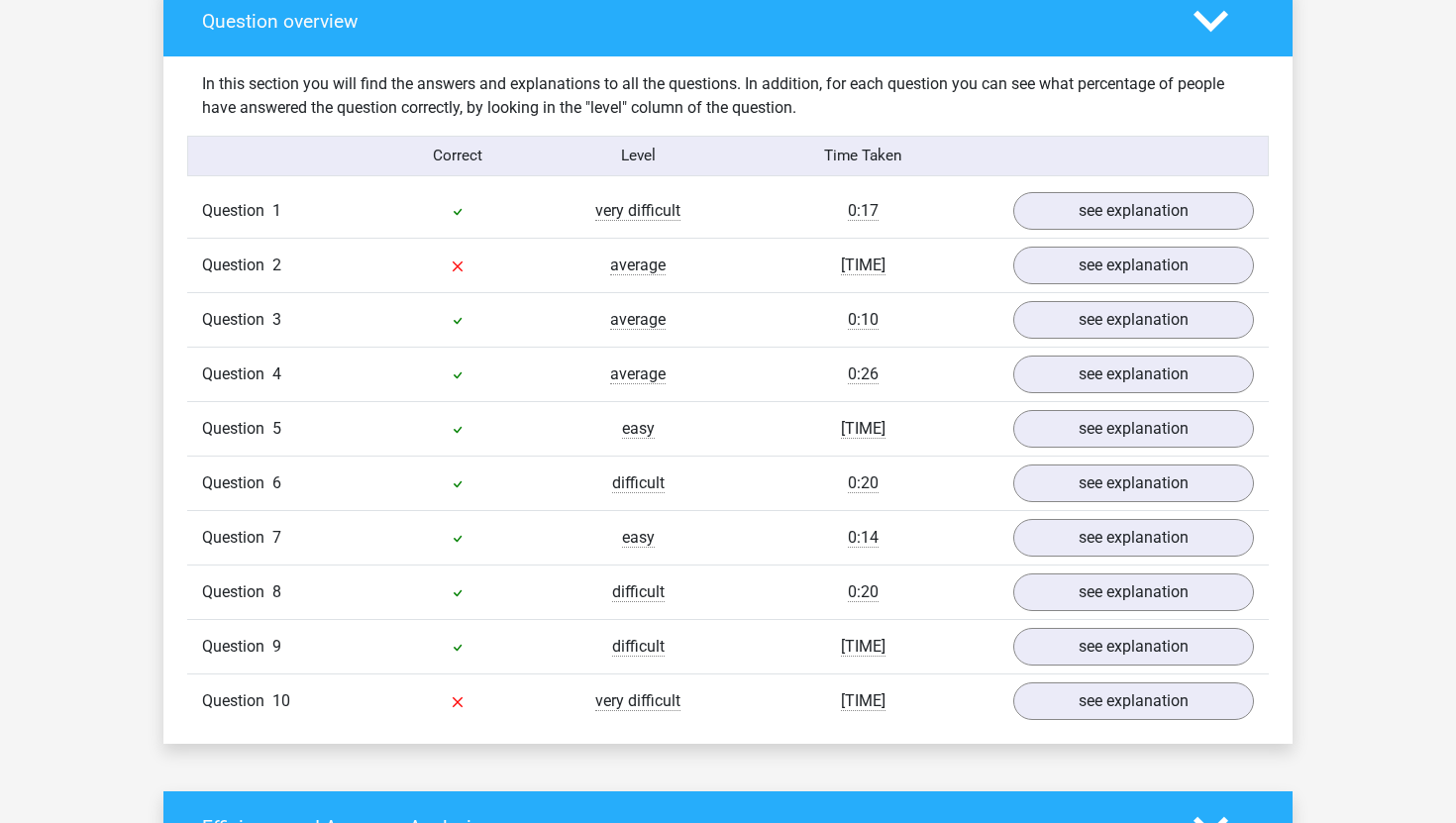 scroll, scrollTop: 1505, scrollLeft: 0, axis: vertical 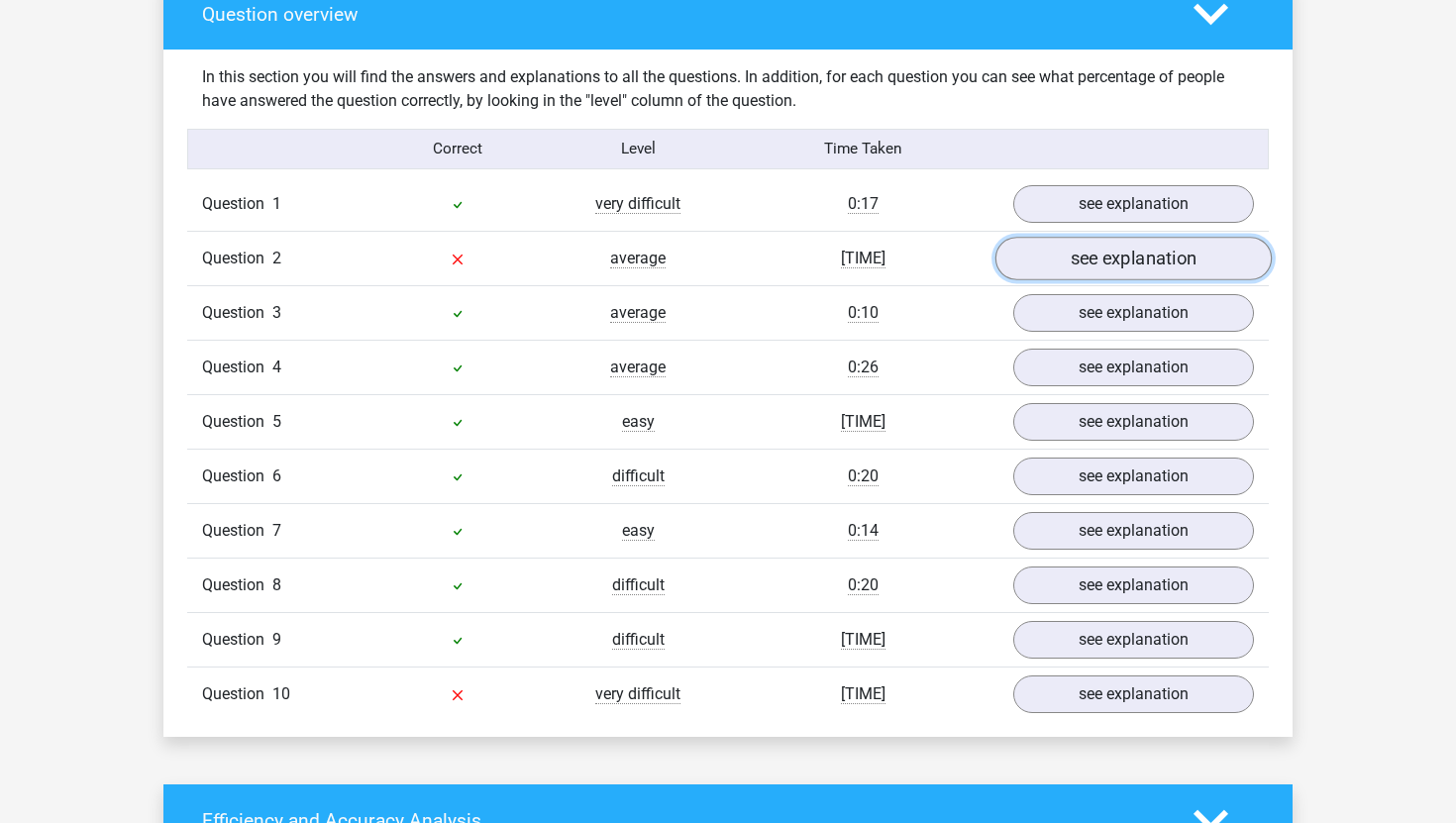 click on "see explanation" at bounding box center [1133, 258] 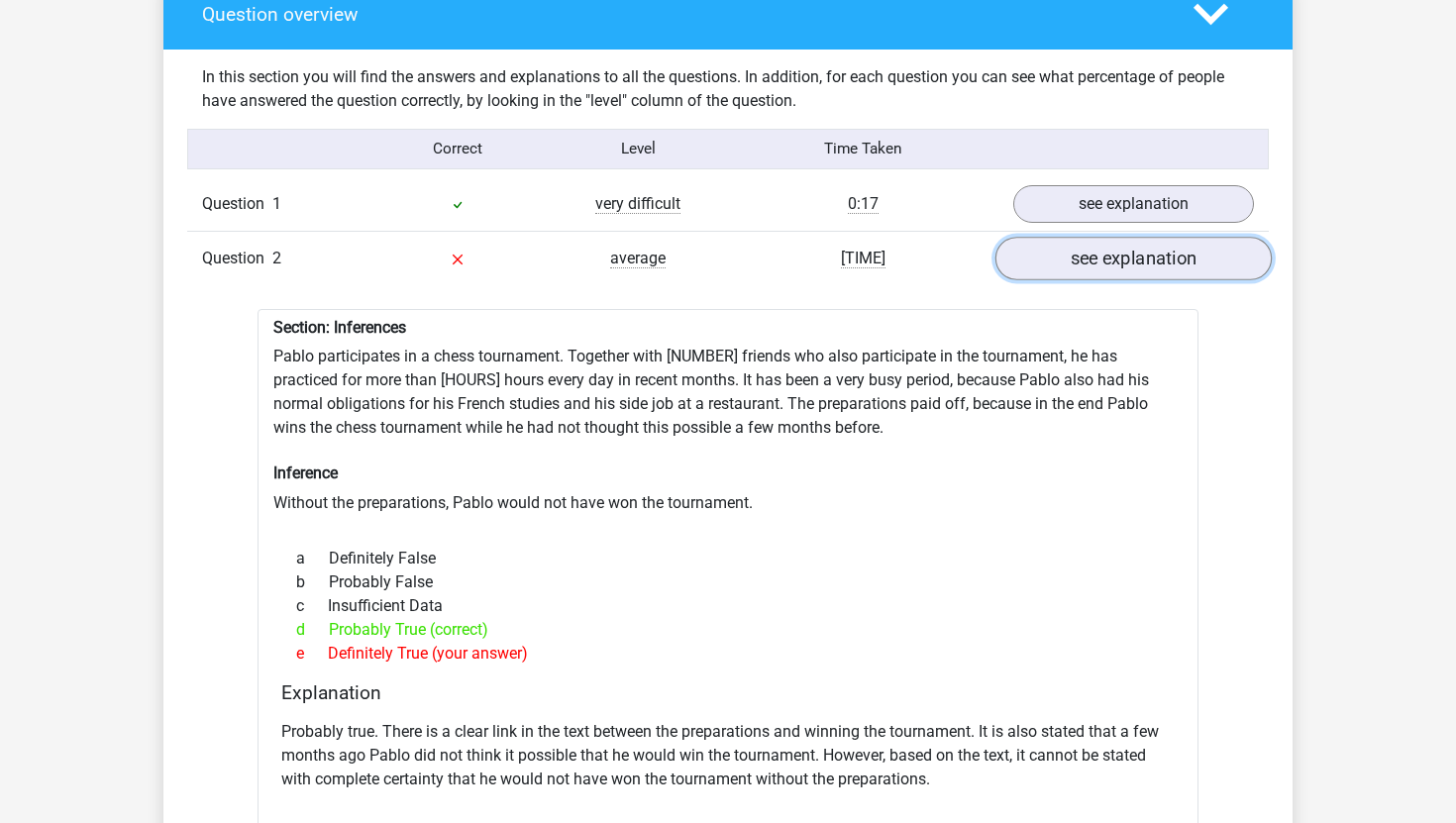 click on "see explanation" at bounding box center (1133, 258) 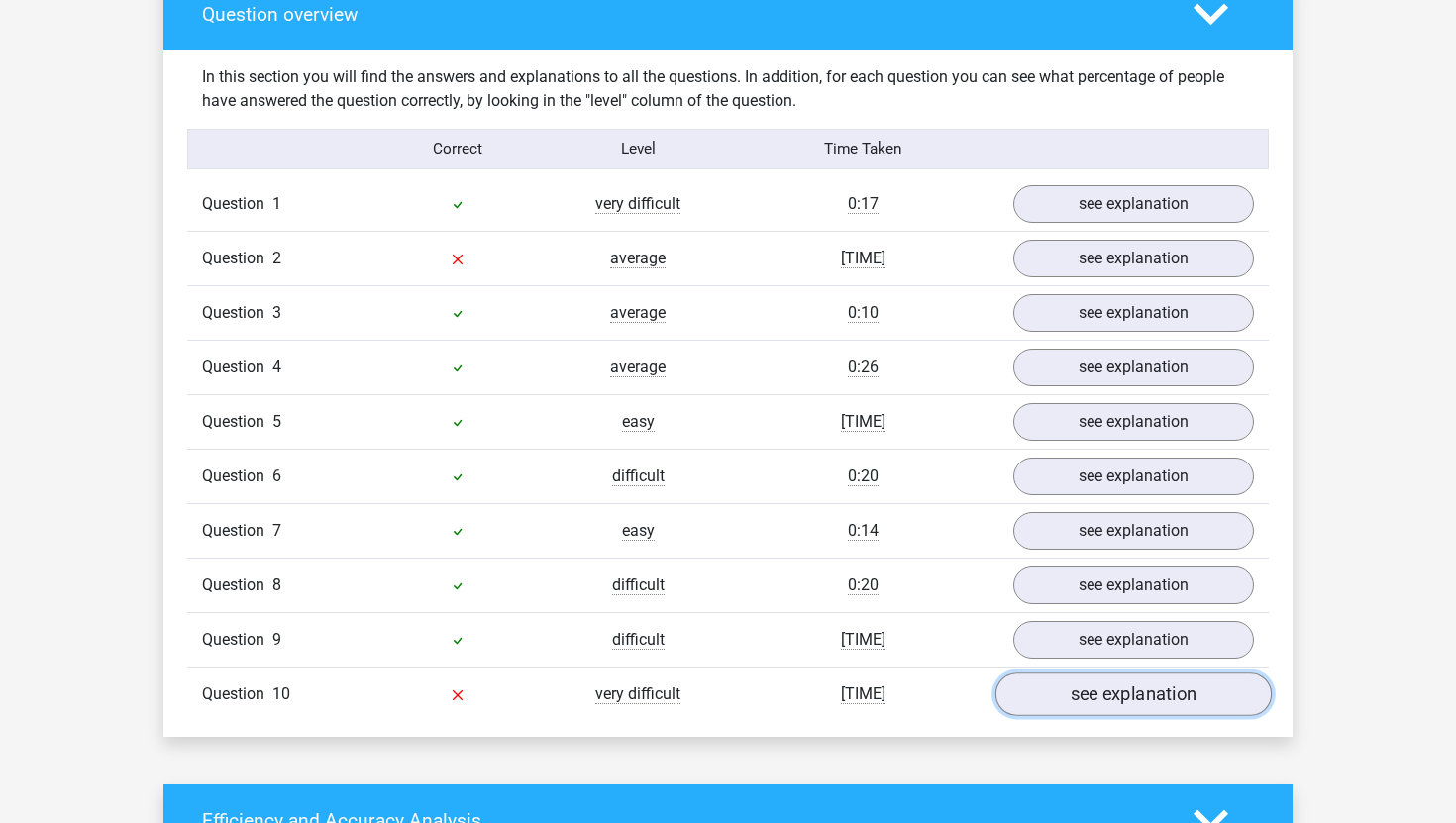 click on "see explanation" at bounding box center (1133, 694) 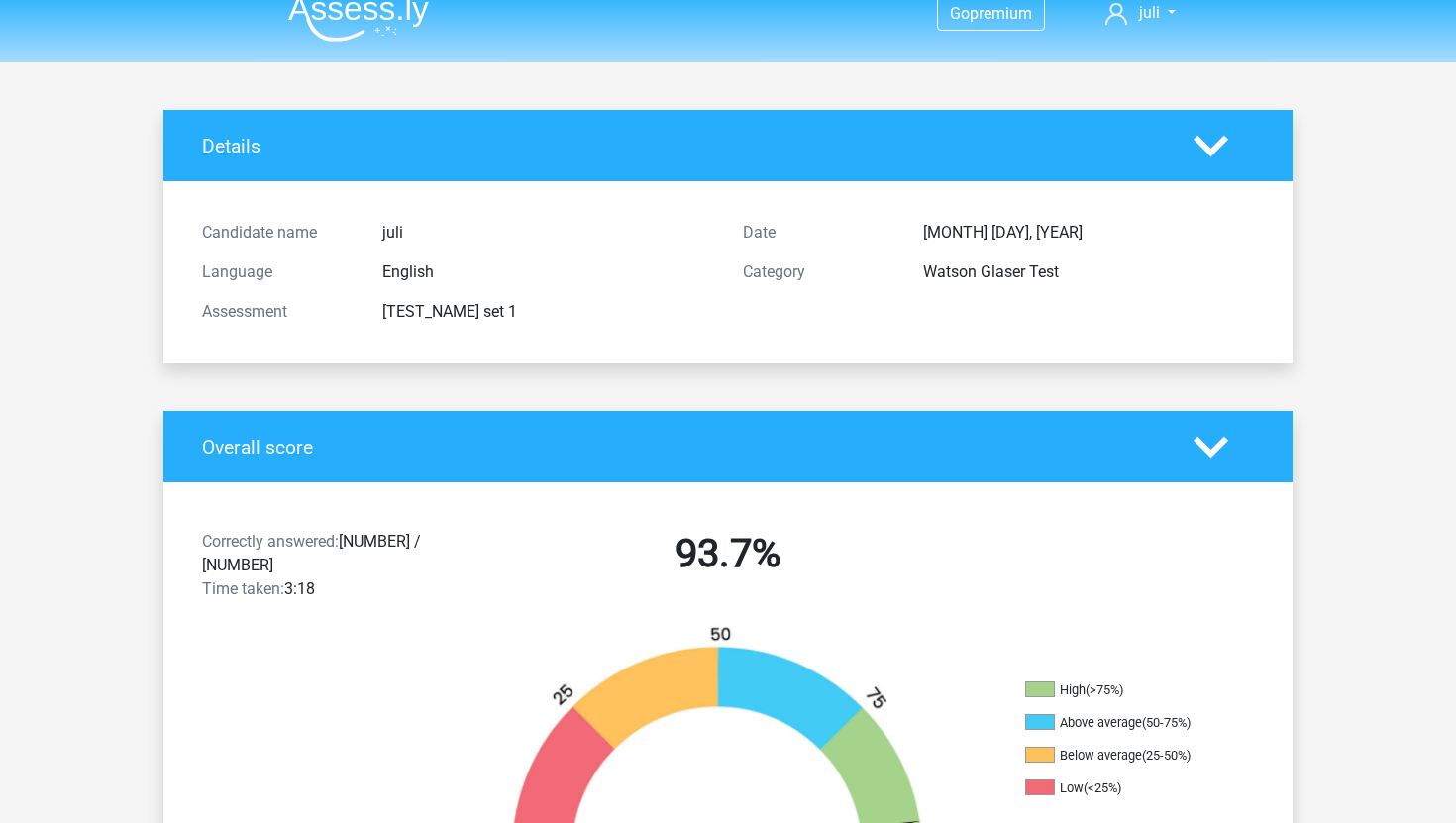 scroll, scrollTop: 0, scrollLeft: 0, axis: both 